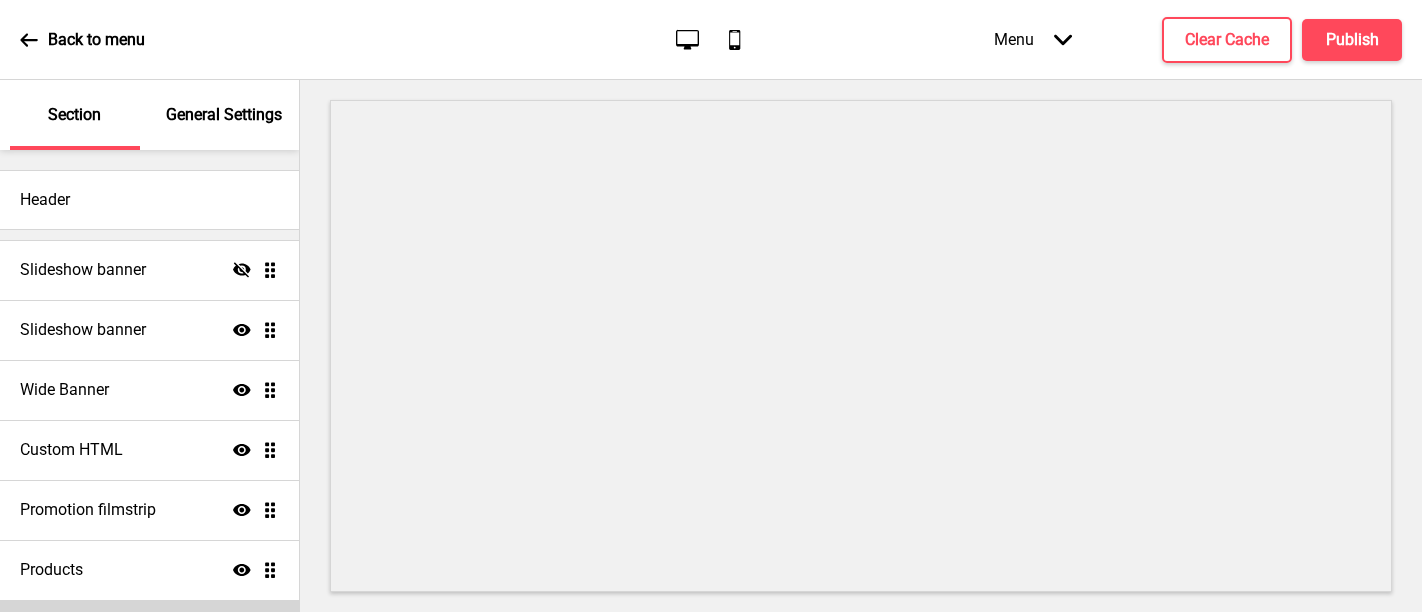 scroll, scrollTop: 0, scrollLeft: 0, axis: both 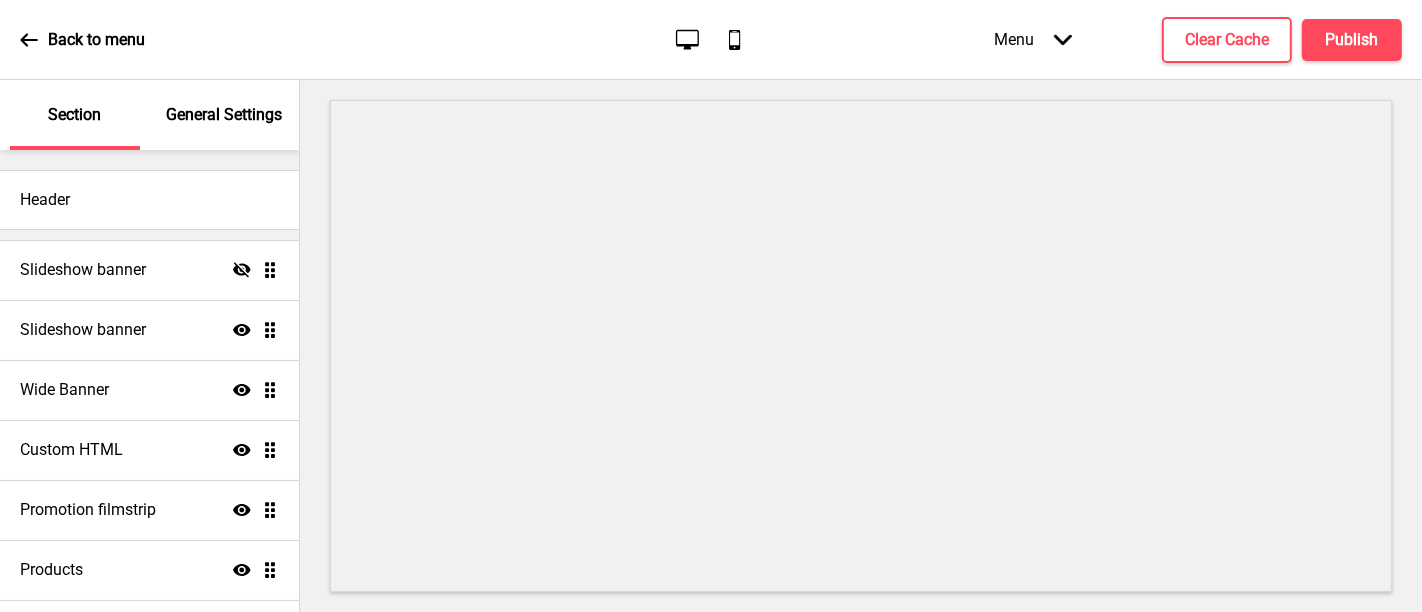 click on "General Settings" at bounding box center [224, 115] 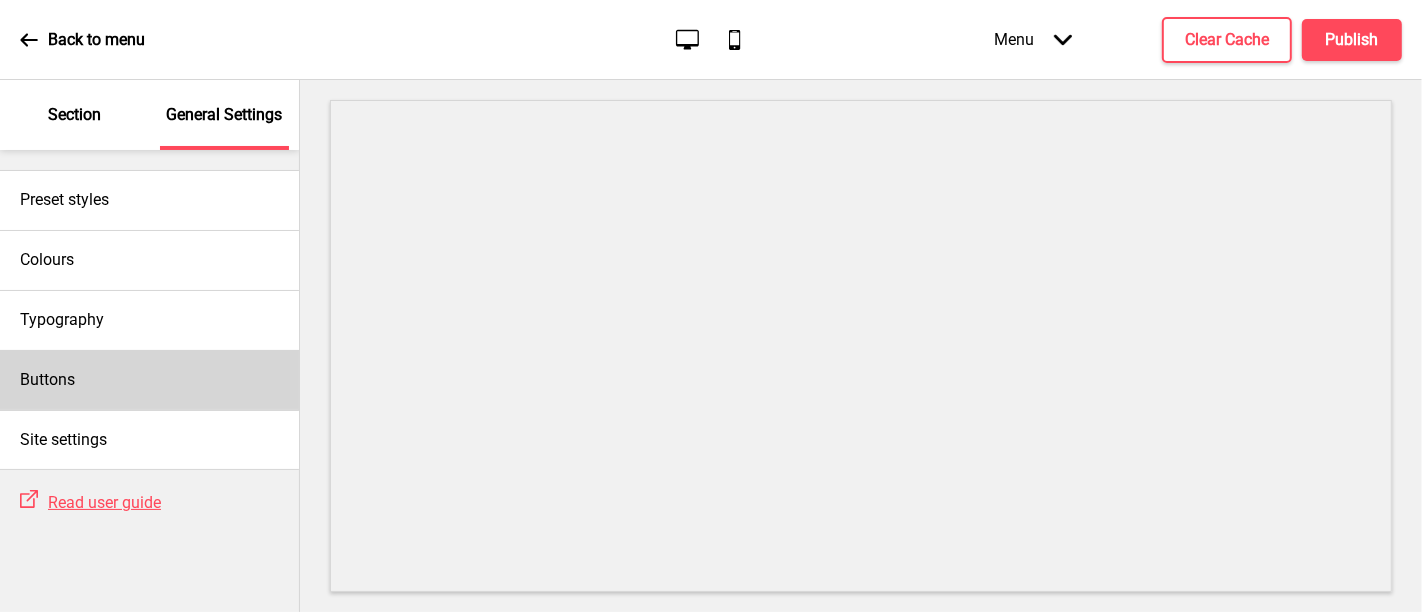 click on "Buttons" at bounding box center (149, 380) 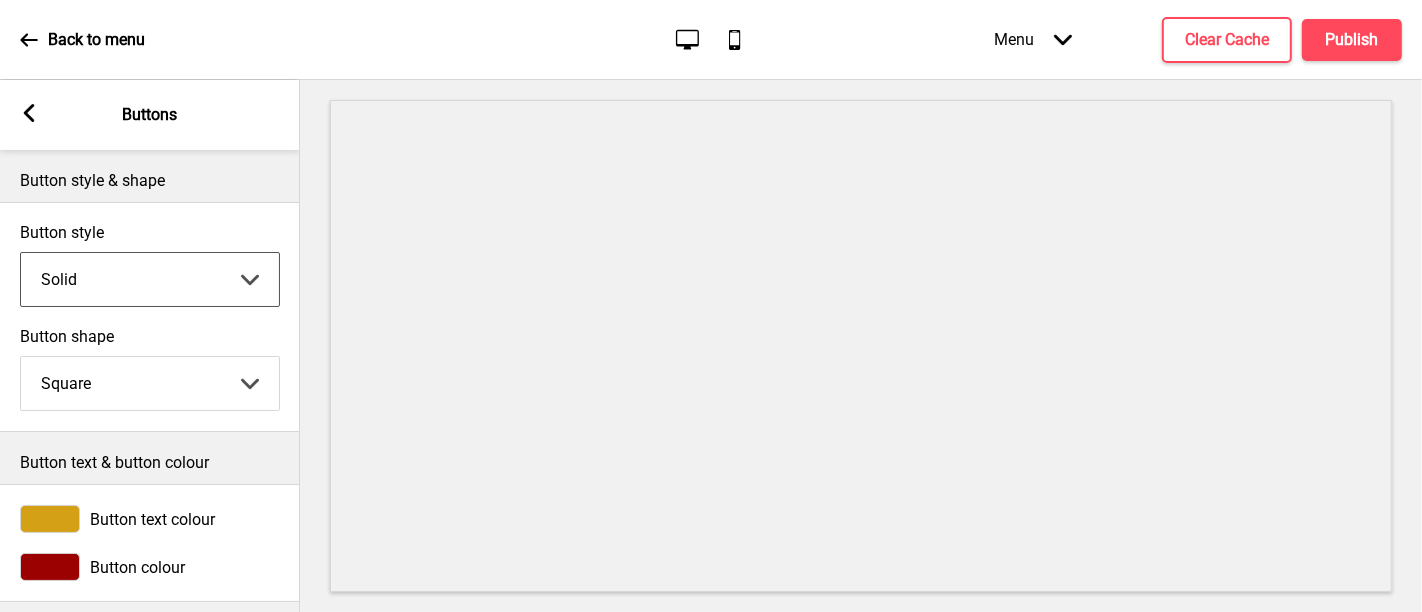 drag, startPoint x: 188, startPoint y: 278, endPoint x: 182, endPoint y: 301, distance: 23.769728 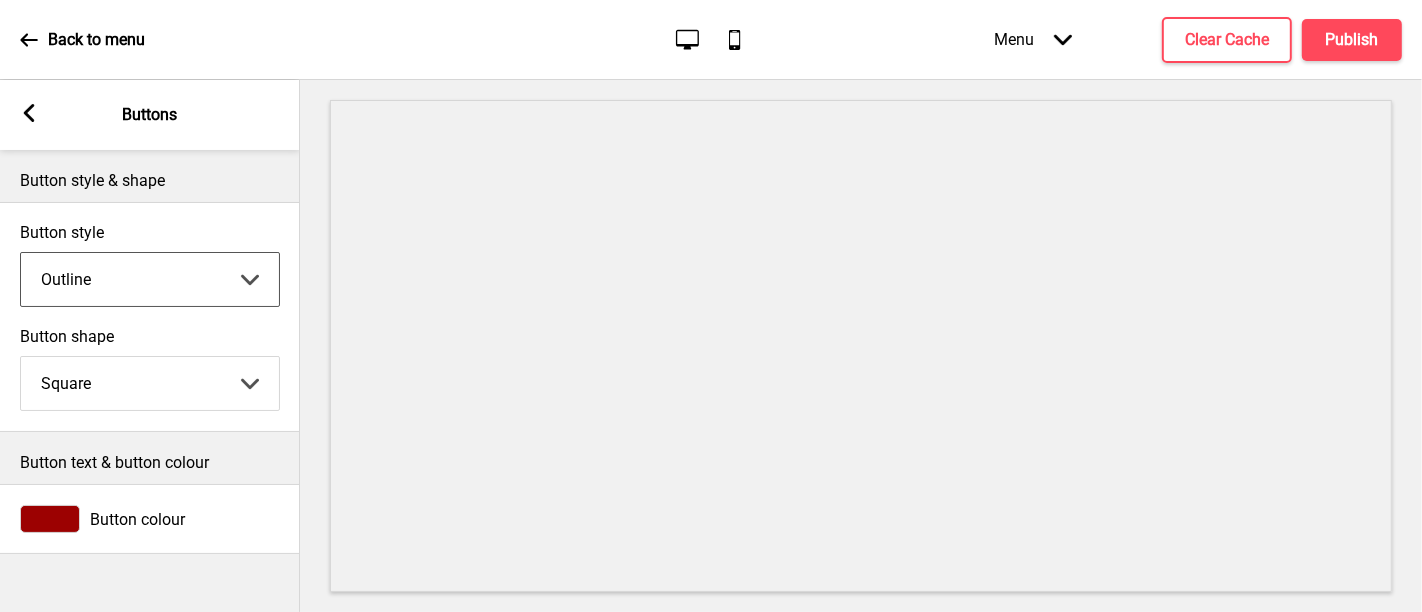 click on "Round Square Pill" at bounding box center (150, 383) 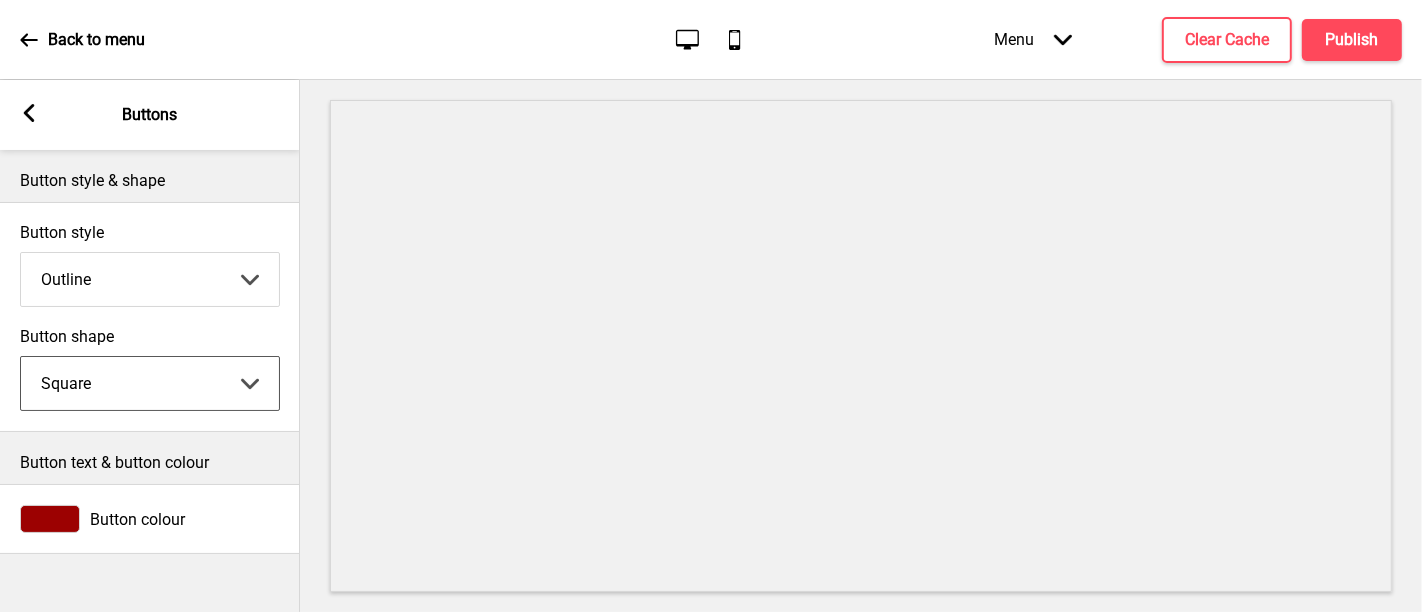 click on "Round Square Pill" at bounding box center (150, 383) 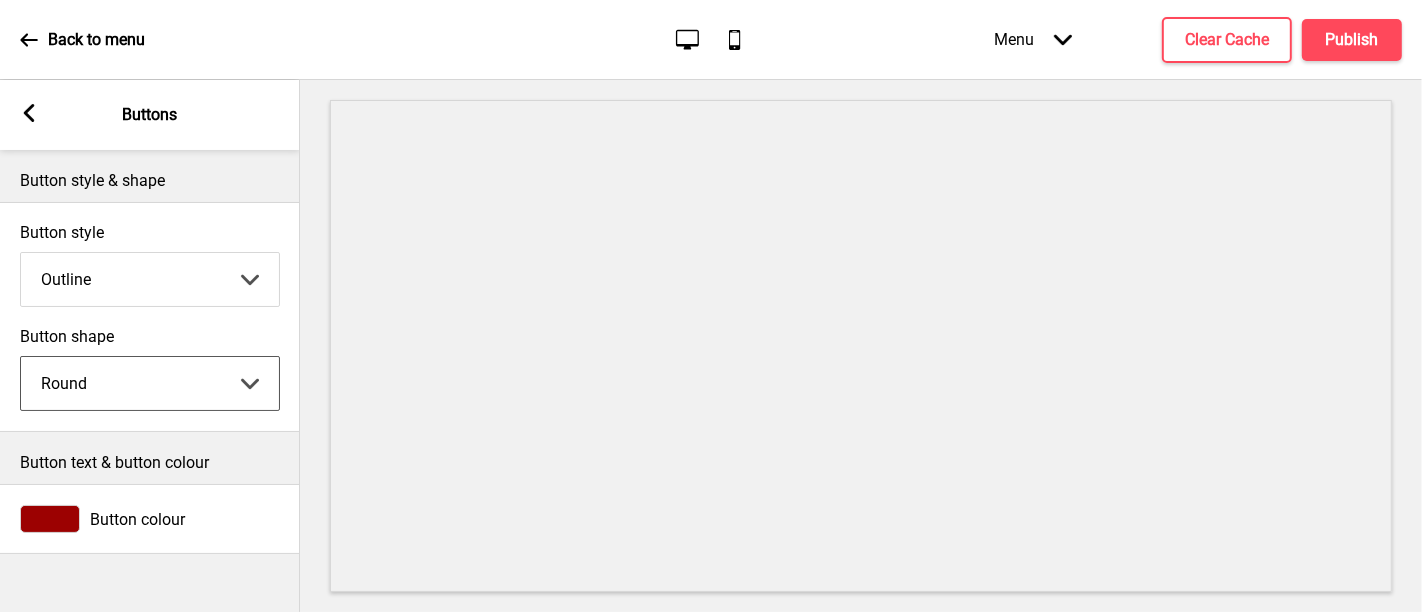 drag, startPoint x: 192, startPoint y: 379, endPoint x: 182, endPoint y: 394, distance: 18.027756 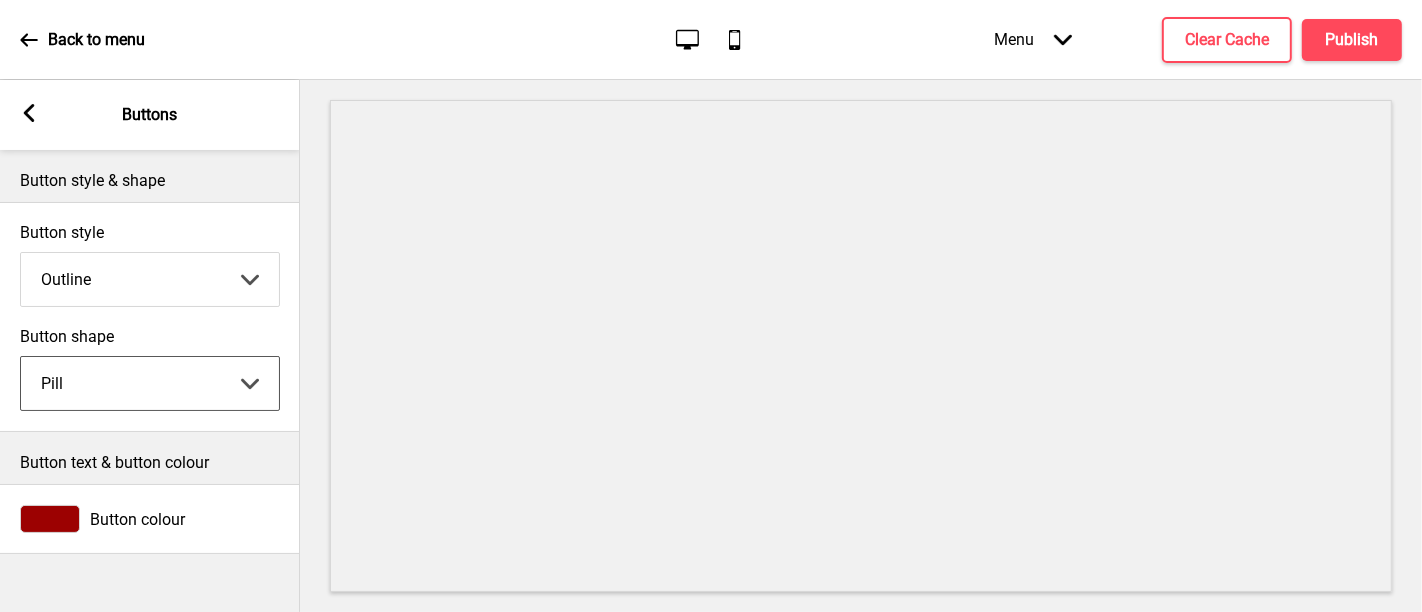 click on "Solid Outline Raised" at bounding box center [150, 279] 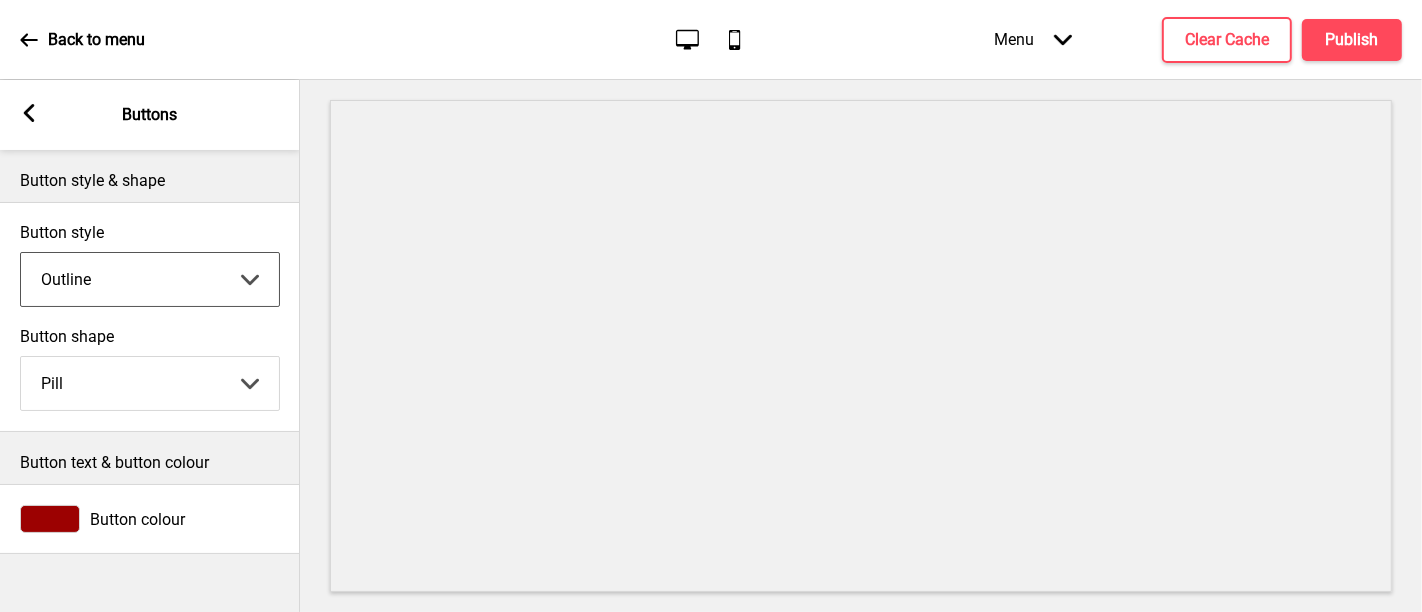 click on "Solid Outline Raised" at bounding box center [150, 279] 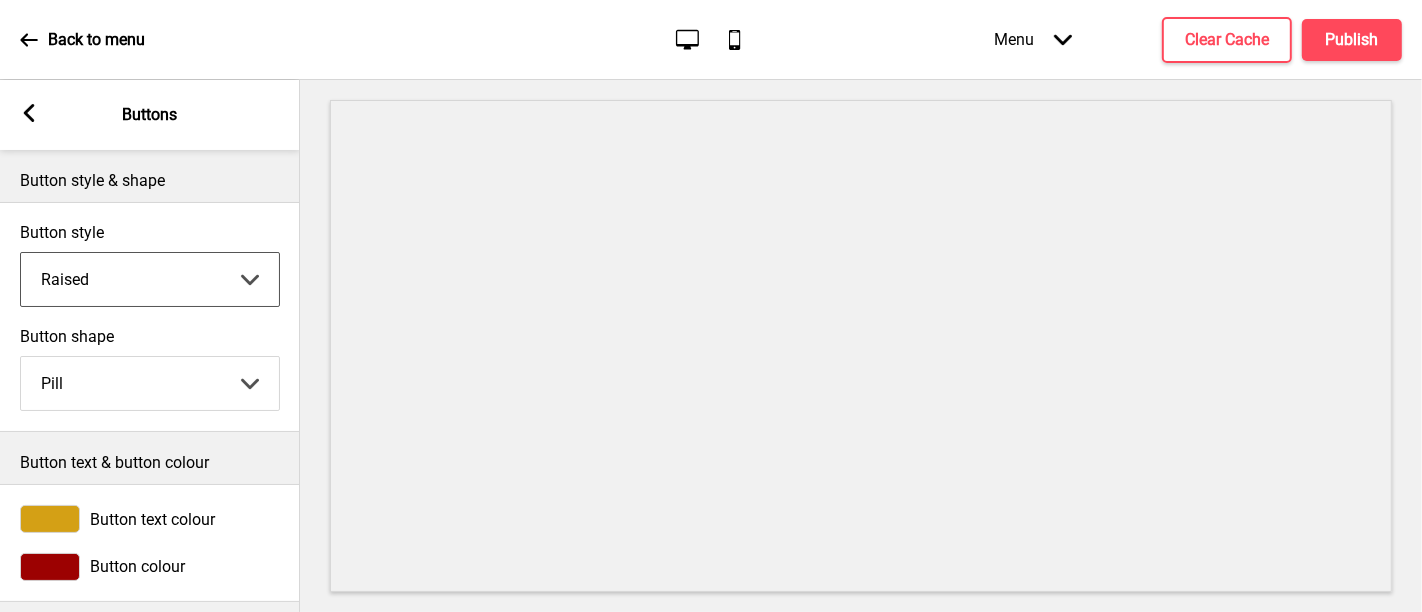 click on "Solid Outline Raised" at bounding box center [150, 279] 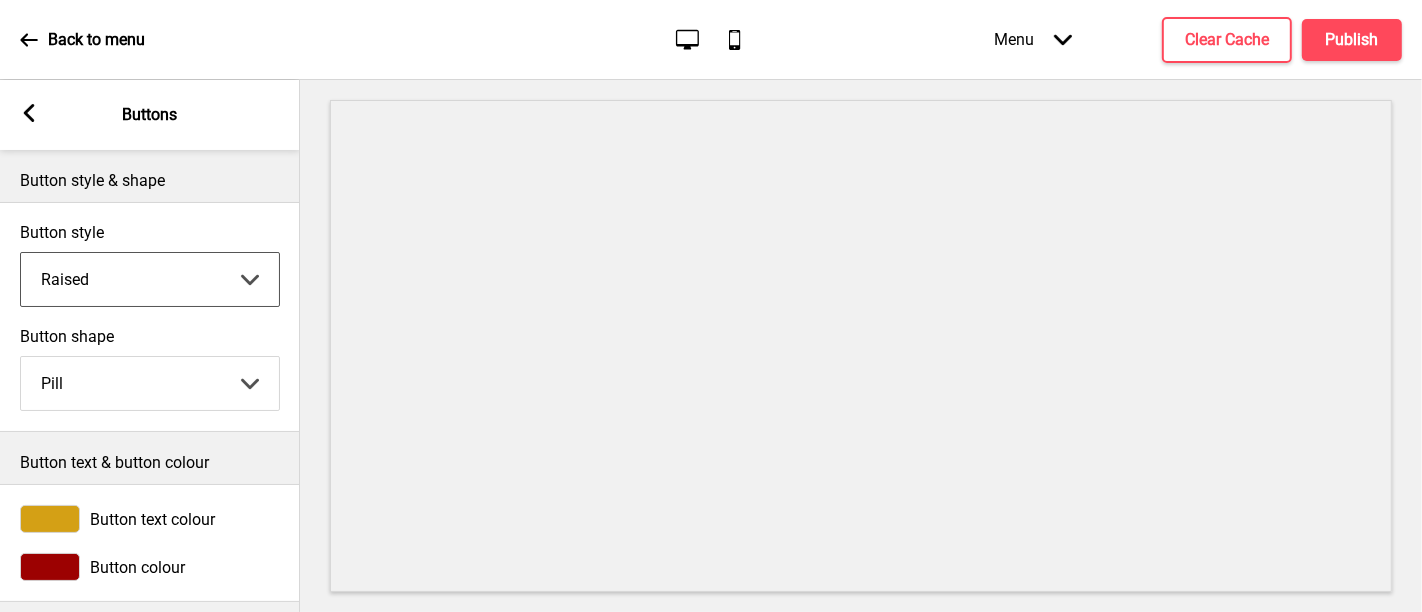 click on "Solid Outline Raised" at bounding box center (150, 279) 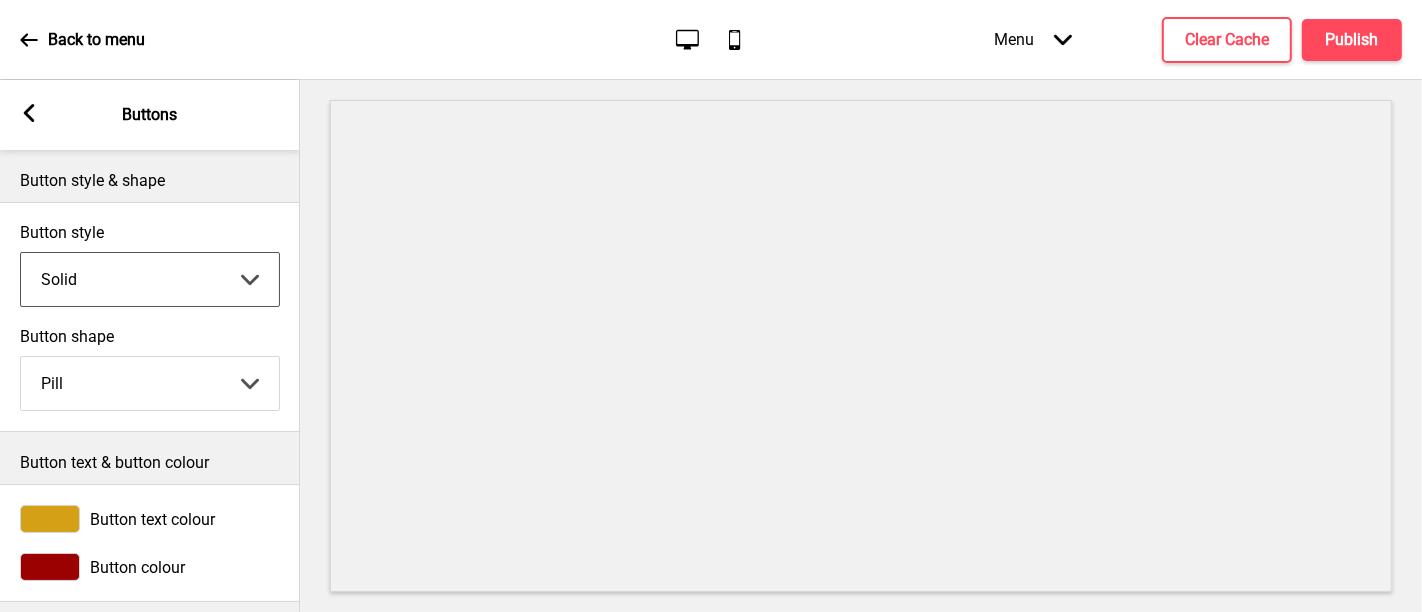 click on "Solid Outline Raised" at bounding box center [150, 279] 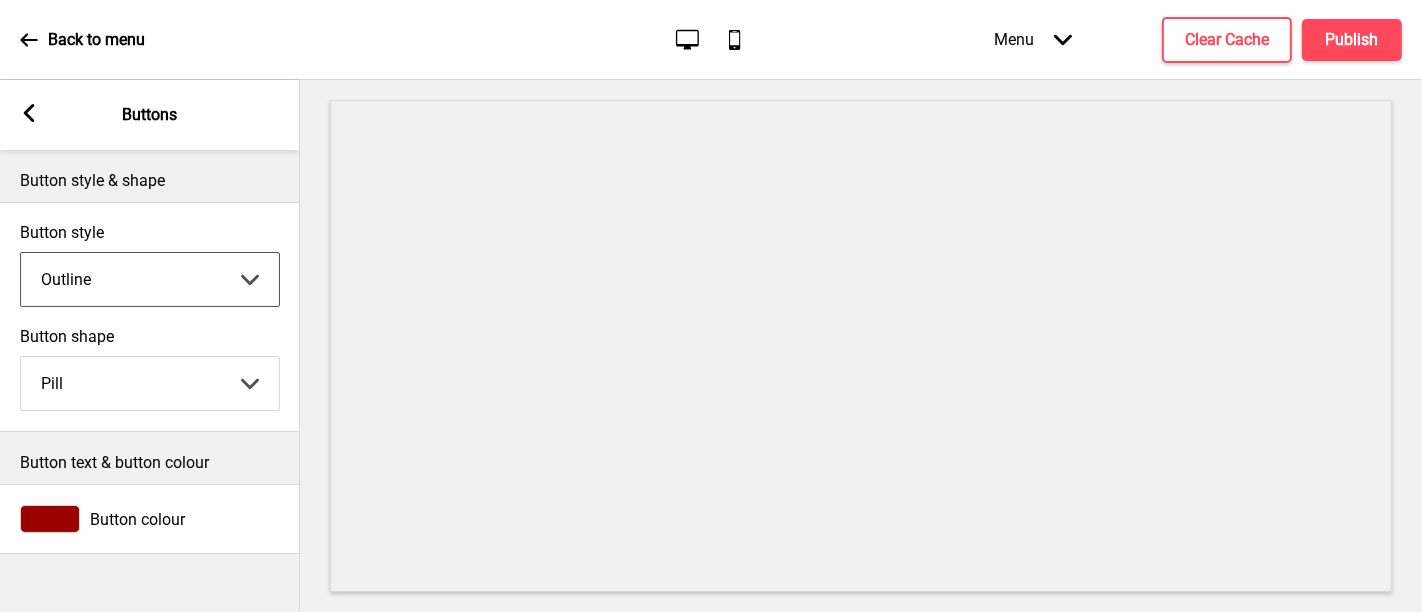 click 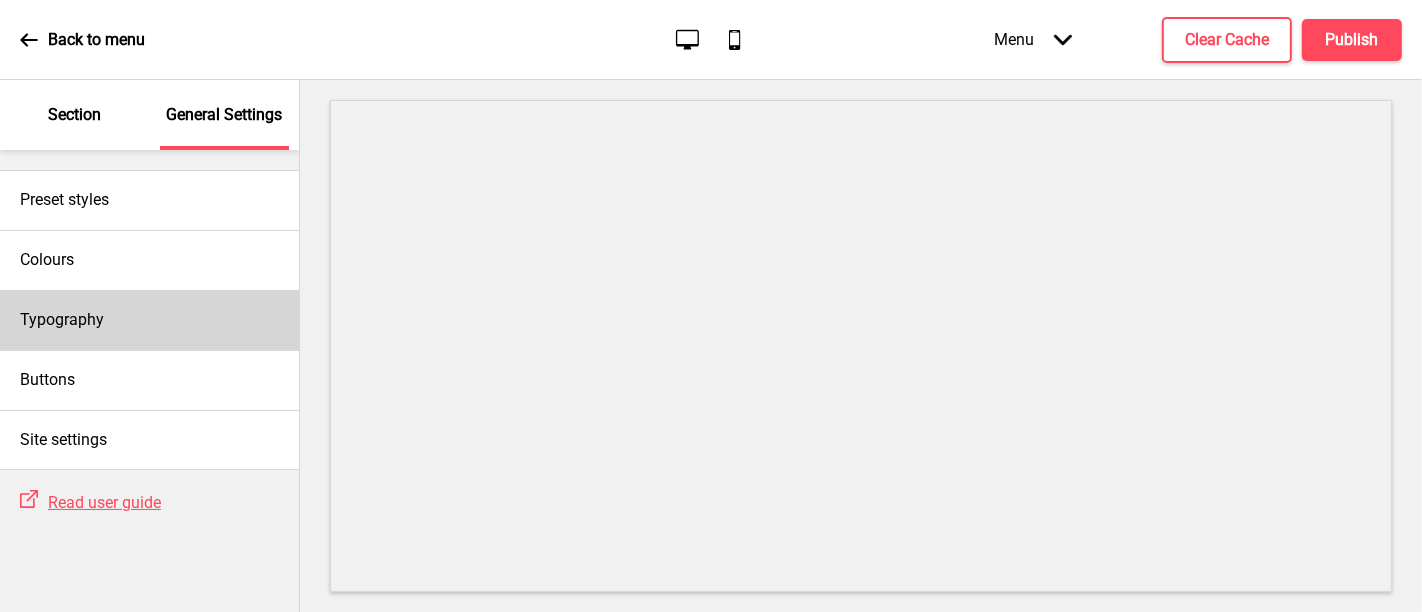 click on "Typography" at bounding box center [149, 320] 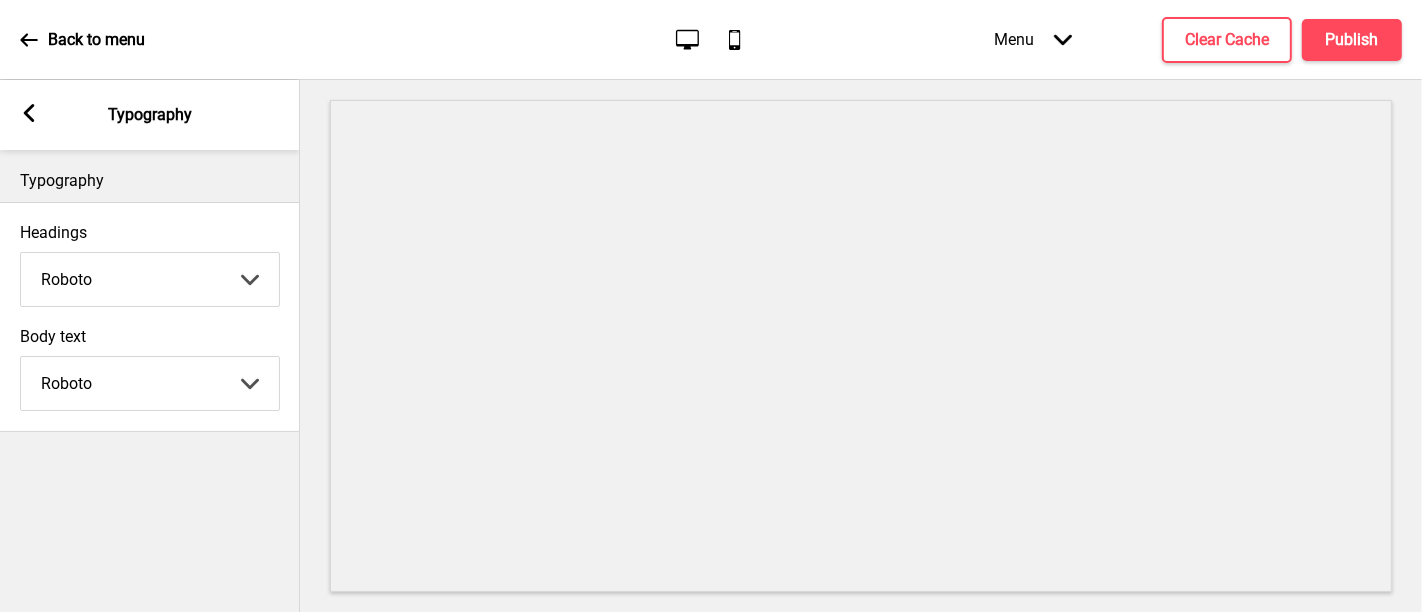 click on "Abhaya Libre Abril Fatface Adobe Garamond Pro Arimo Arsenal Arvo Berkshire Swash Be Vietnam Pro Bitter Bree Serif Cantora One Cabin Courgette Coustard Glegoo Hammersmith One Hind Guntur Josefin Sans Jost Kalam Lato Libre Baskerville Libre Franklin [PERSON_NAME] Nunito Sans Oregano Oswald Pacifico Playfair Display Prata Quattrocento Quicksand Roboto Roboto Slab [PERSON_NAME] Signika Trocchi Ubuntu Vollkorn Yeseva One [PERSON_NAME]細黑體繁 [PERSON_NAME]細圓體繁 [PERSON_NAME]粗明體繁 小米兰亭[PERSON_NAME]嘉丽细圆[PERSON_NAME]睿黑简 [PERSON_NAME]波卡體繁一空陰 [PERSON_NAME]粗圓體繁一雙空 瀨戶字體繁 田氏方筆刷體繁 田氏细笔刷體繁 站酷快乐简体 站酷酷黑 站酷小薇字体简体 Aa晚风 Aa荷包鼓鼓 中文 STSong" at bounding box center [150, 279] 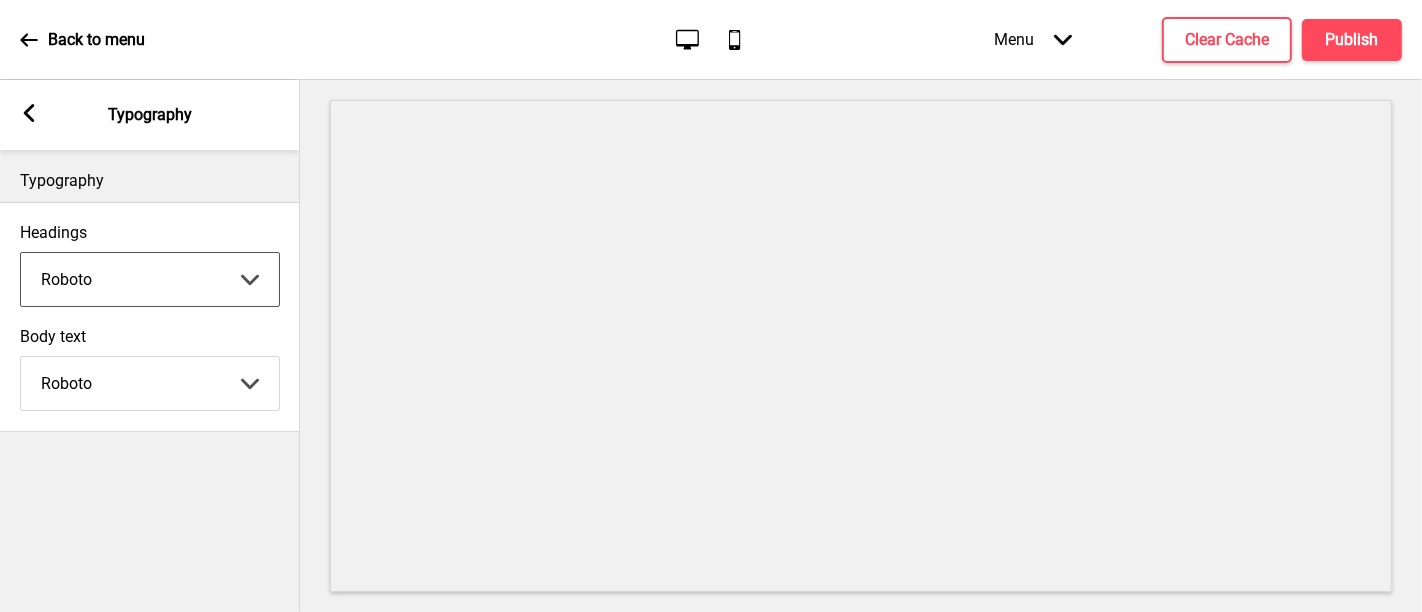 click on "Abhaya Libre Abril Fatface Adobe Garamond Pro Arimo Arsenal Arvo Berkshire Swash Be Vietnam Pro Bitter Bree Serif Cantora One Cabin Courgette Coustard Glegoo Hammersmith One Hind Guntur Josefin Sans Jost Kalam Lato Libre Baskerville Libre Franklin [PERSON_NAME] Nunito Sans Oregano Oswald Pacifico Playfair Display Prata Quattrocento Quicksand Roboto Roboto Slab [PERSON_NAME] Signika Trocchi Ubuntu Vollkorn Yeseva One [PERSON_NAME]細黑體繁 [PERSON_NAME]細圓體繁 [PERSON_NAME]粗明體繁 小米兰亭[PERSON_NAME]嘉丽细圆[PERSON_NAME]睿黑简 [PERSON_NAME]波卡體繁一空陰 [PERSON_NAME]粗圓體繁一雙空 瀨戶字體繁 田氏方筆刷體繁 田氏细笔刷體繁 站酷快乐简体 站酷酷黑 站酷小薇字体简体 Aa晚风 Aa荷包鼓鼓 中文 STSong" at bounding box center (150, 279) 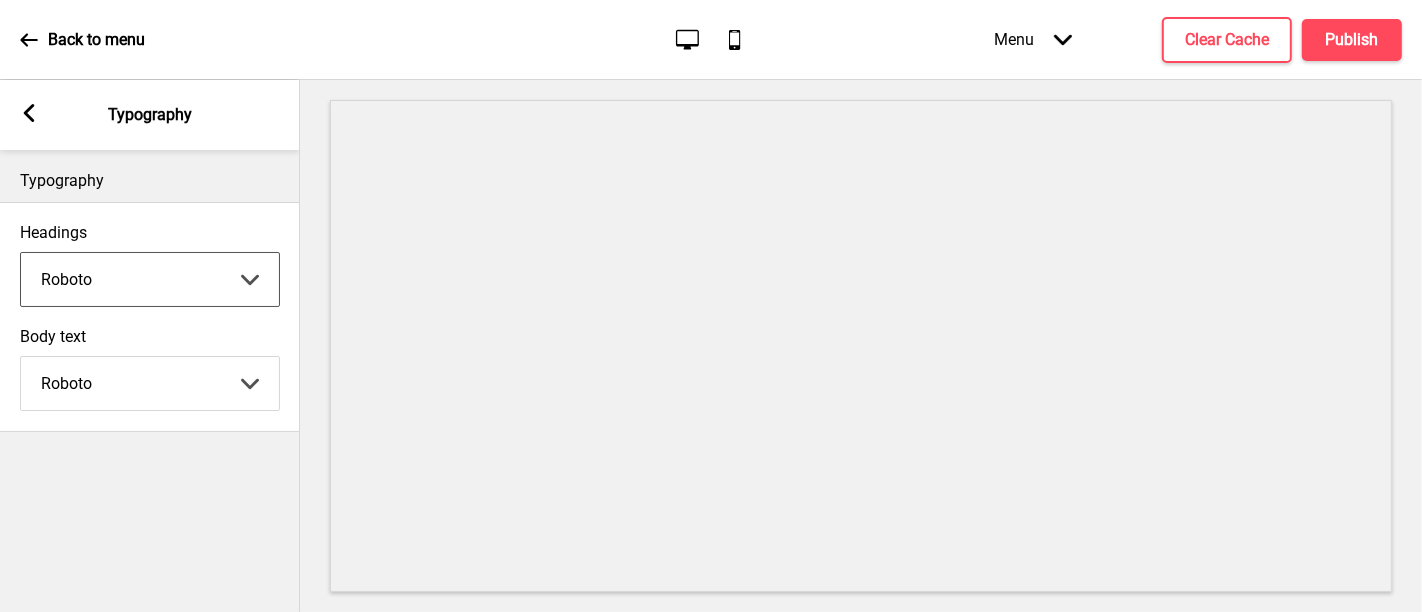 click on "Typography Headings Roboto Abhaya Libre Abril Fatface Adobe Garamond Pro Arimo Arsenal Arvo Berkshire Swash Be Vietnam Pro Bitter Bree Serif Cantora One Cabin Courgette Coustard Glegoo Hammersmith One Hind Guntur Josefin Sans Jost Kalam Lato Libre Baskerville Libre Franklin Lora Merriweather Nunito Sans Oregano Oswald Pacifico Playfair Display Prata Quattrocento Quicksand Roboto Roboto Slab Rye [PERSON_NAME] Signika Trocchi Ubuntu Vollkorn Yeseva One [PERSON_NAME]細黑體繁 [PERSON_NAME]細圓體繁 [PERSON_NAME]粗明體繁 小米兰亭[PERSON_NAME]嘉丽细圆[PERSON_NAME]睿黑简 [PERSON_NAME]波卡體繁一空陰 [PERSON_NAME]粗圓體繁一雙空 瀨戶字體繁 田氏方筆刷體繁 田氏细笔刷體繁 站酷快乐简体 站酷酷黑 站酷小薇字体简体 Aa晚风 Aa荷包鼓鼓 中文 STSong Arrow down Body text Roboto Abhaya Libre Abril Fatface Adobe Garamond Pro Arimo Arsenal Arvo Berkshire Swash Be Vietnam Pro Bitter Bree Serif Cantora One Cabin Courgette Coustard Glegoo Hammersmith One Hind Guntur Josefin Sans [PERSON_NAME]" at bounding box center (150, 381) 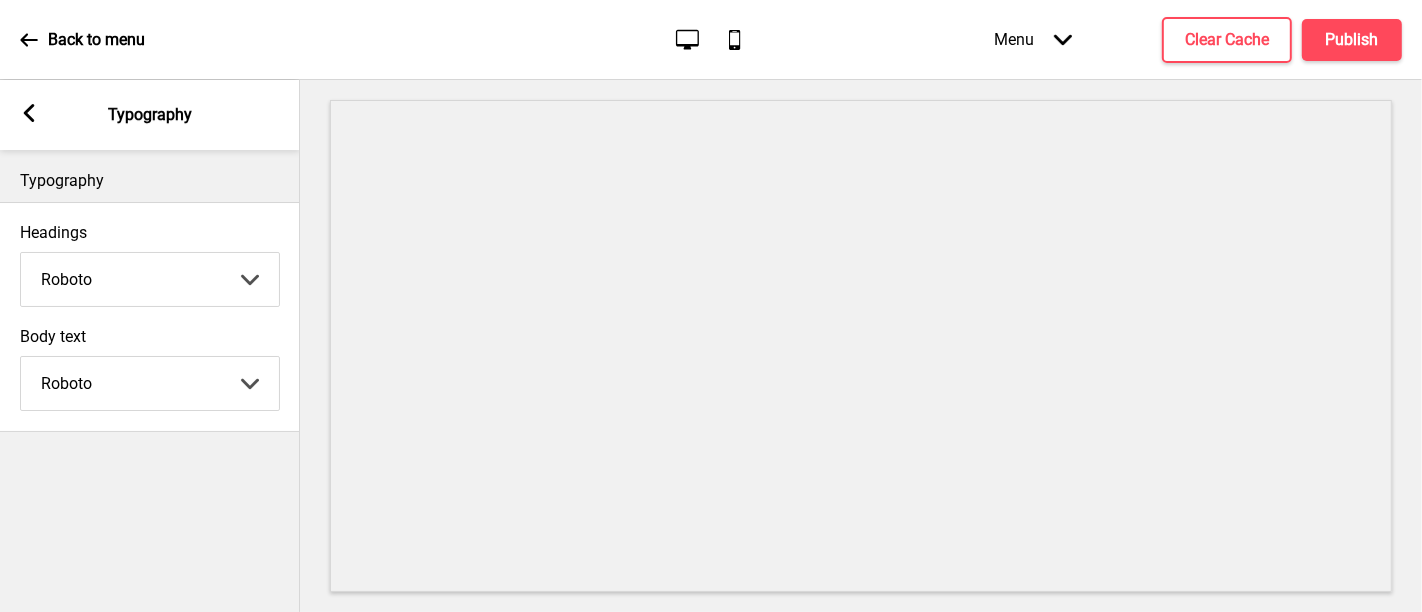 click on "Abhaya Libre Abril Fatface Adobe Garamond Pro Arimo Arsenal Arvo Berkshire Swash Be Vietnam Pro Bitter Bree Serif Cantora One Cabin Courgette Coustard Glegoo Hammersmith One Hind Guntur Josefin Sans Jost Kalam Lato Libre Baskerville Libre Franklin [PERSON_NAME] Nunito Sans Oregano Oswald Pacifico Playfair Display Prata Quattrocento Quicksand Roboto Roboto Slab [PERSON_NAME] Signika Trocchi Ubuntu Vollkorn Yeseva One [PERSON_NAME]細黑體繁 [PERSON_NAME]細圓體繁 [PERSON_NAME]粗明體繁 小米兰亭[PERSON_NAME]嘉丽细圆[PERSON_NAME]睿黑简 [PERSON_NAME]波卡體繁一空陰 [PERSON_NAME]粗圓體繁一雙空 瀨戶字體繁 田氏方筆刷體繁 田氏细笔刷體繁 站酷快乐简体 站酷酷黑 站酷小薇字体简体 Aa晚风 Aa荷包鼓鼓 中文 STSong" at bounding box center [150, 383] 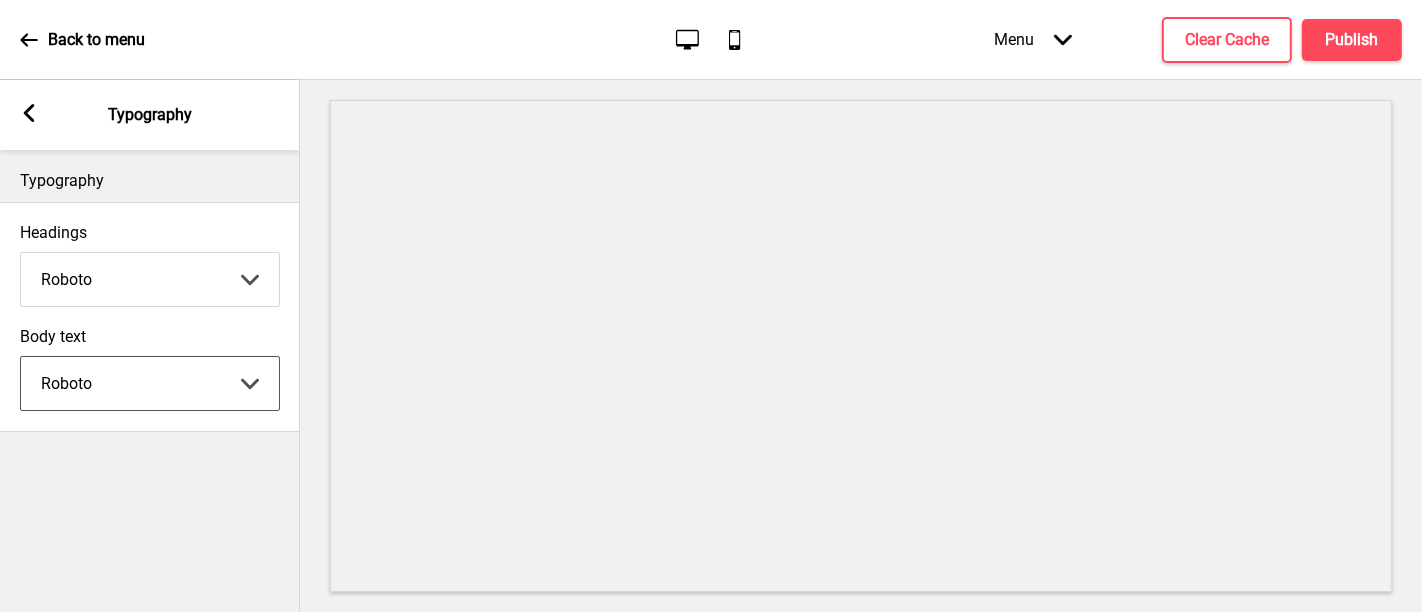 select on "Lato" 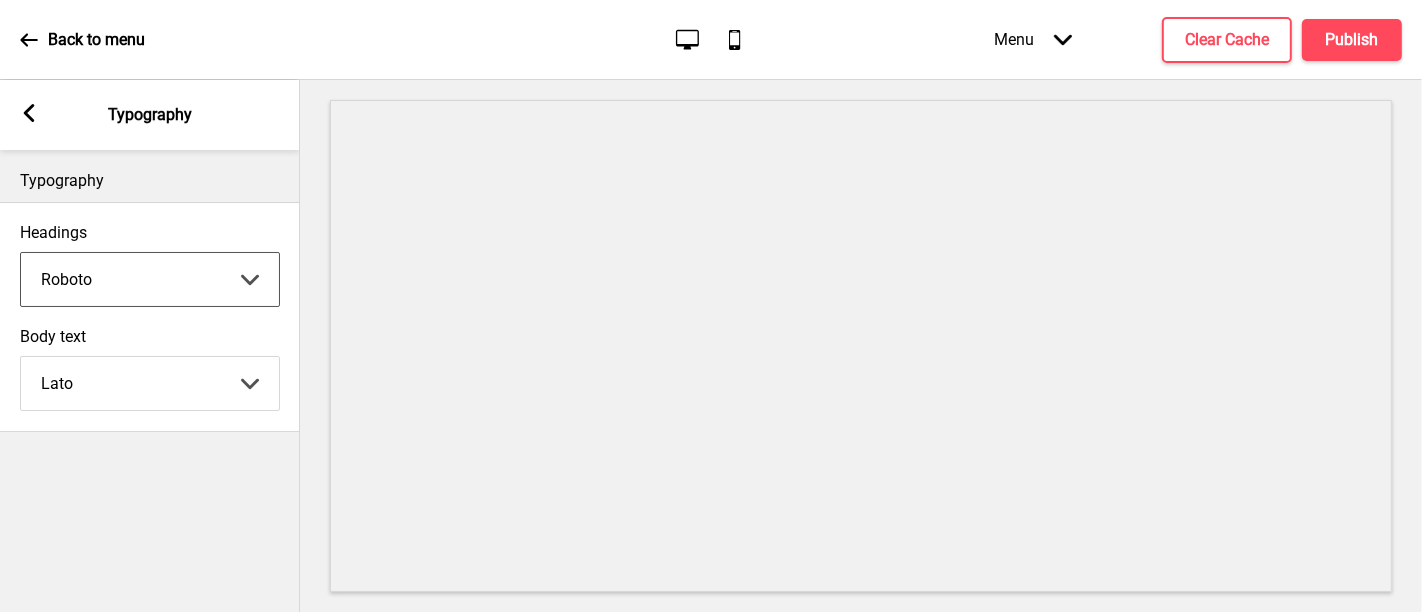 click on "Abhaya Libre Abril Fatface Adobe Garamond Pro Arimo Arsenal Arvo Berkshire Swash Be Vietnam Pro Bitter Bree Serif Cantora One Cabin Courgette Coustard Glegoo Hammersmith One Hind Guntur Josefin Sans Jost Kalam Lato Libre Baskerville Libre Franklin [PERSON_NAME] Nunito Sans Oregano Oswald Pacifico Playfair Display Prata Quattrocento Quicksand Roboto Roboto Slab [PERSON_NAME] Signika Trocchi Ubuntu Vollkorn Yeseva One [PERSON_NAME]細黑體繁 [PERSON_NAME]細圓體繁 [PERSON_NAME]粗明體繁 小米兰亭[PERSON_NAME]嘉丽细圆[PERSON_NAME]睿黑简 [PERSON_NAME]波卡體繁一空陰 [PERSON_NAME]粗圓體繁一雙空 瀨戶字體繁 田氏方筆刷體繁 田氏细笔刷體繁 站酷快乐简体 站酷酷黑 站酷小薇字体简体 Aa晚风 Aa荷包鼓鼓 中文 STSong" at bounding box center [150, 279] 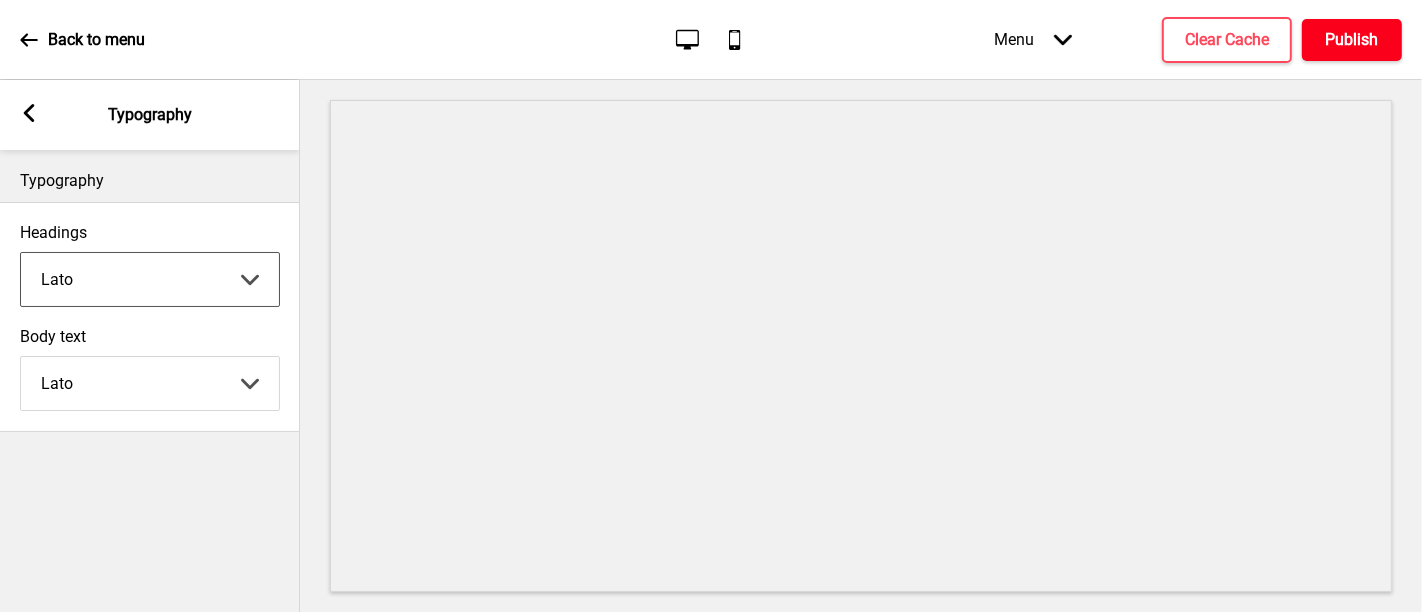 click on "Publish" at bounding box center (1352, 40) 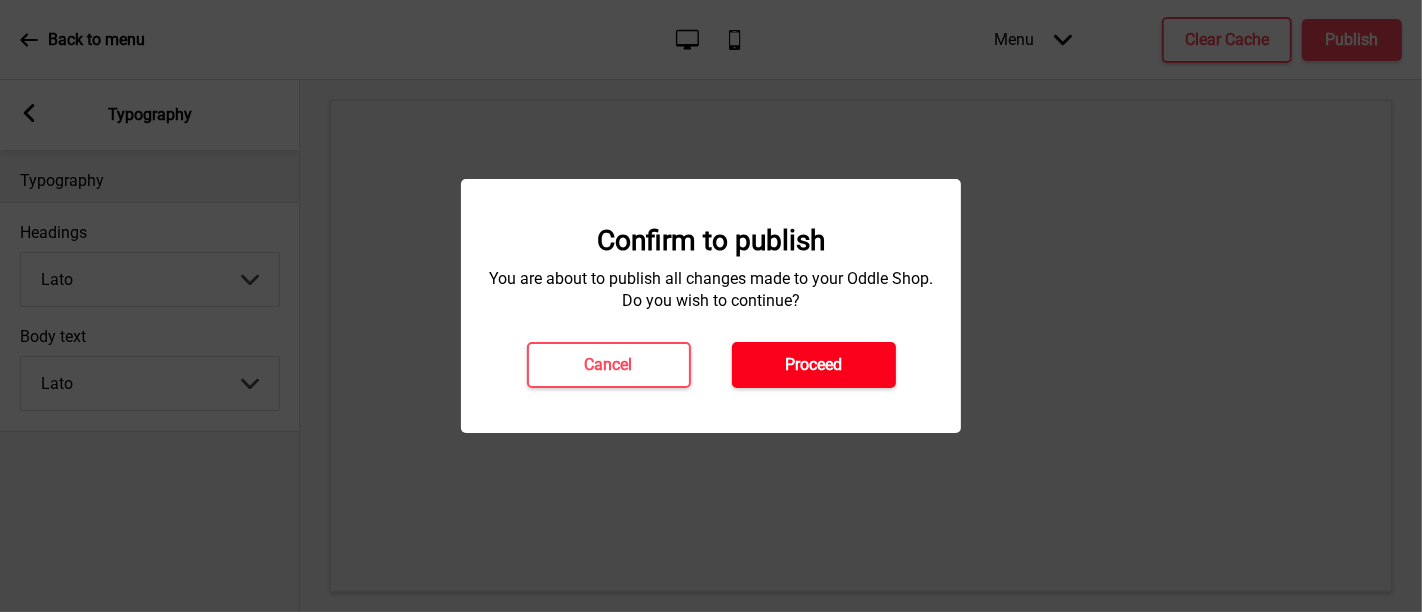 click on "Confirm to publish You are about to publish all changes made to your Oddle Shop. Do you wish to continue? Cancel Proceed" at bounding box center [711, 306] 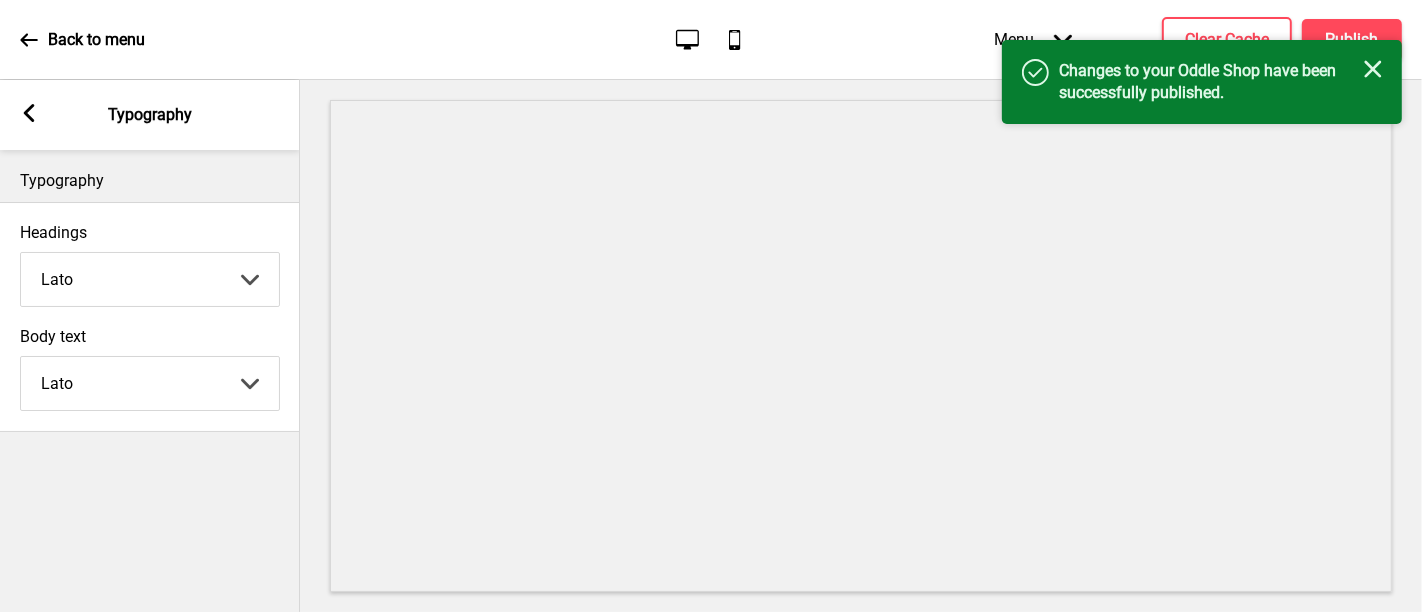 click on "Arrow left" at bounding box center (29, 115) 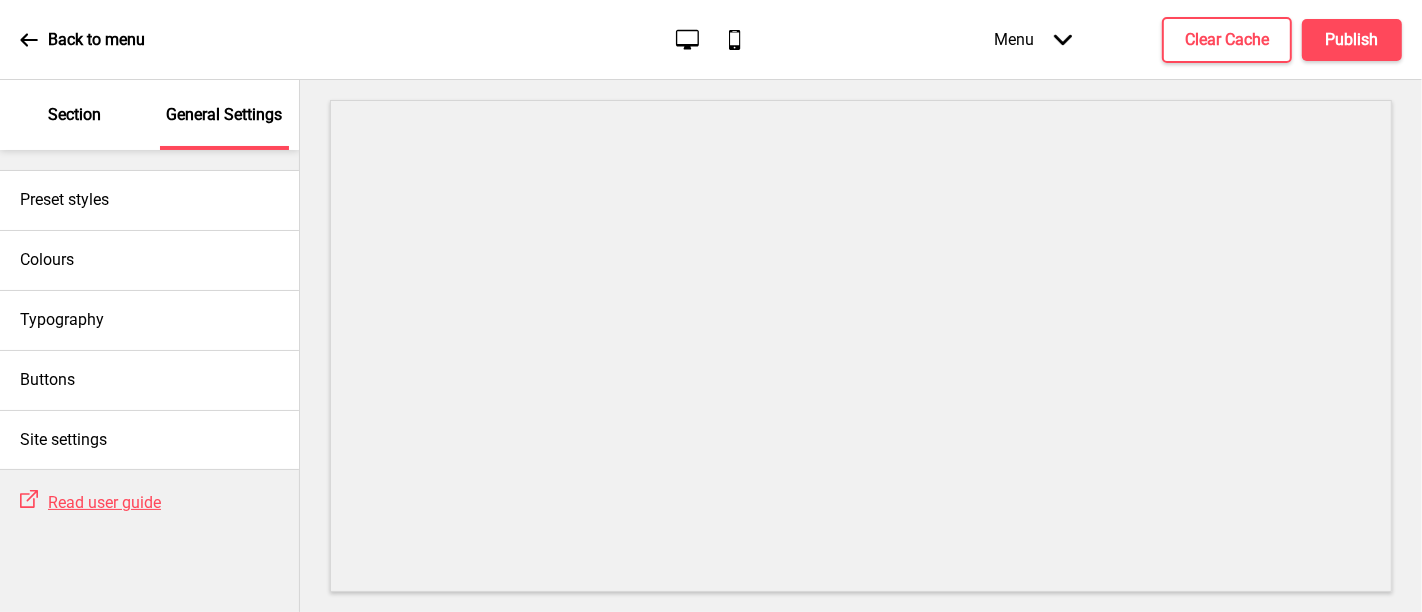 click on "Section" at bounding box center [74, 115] 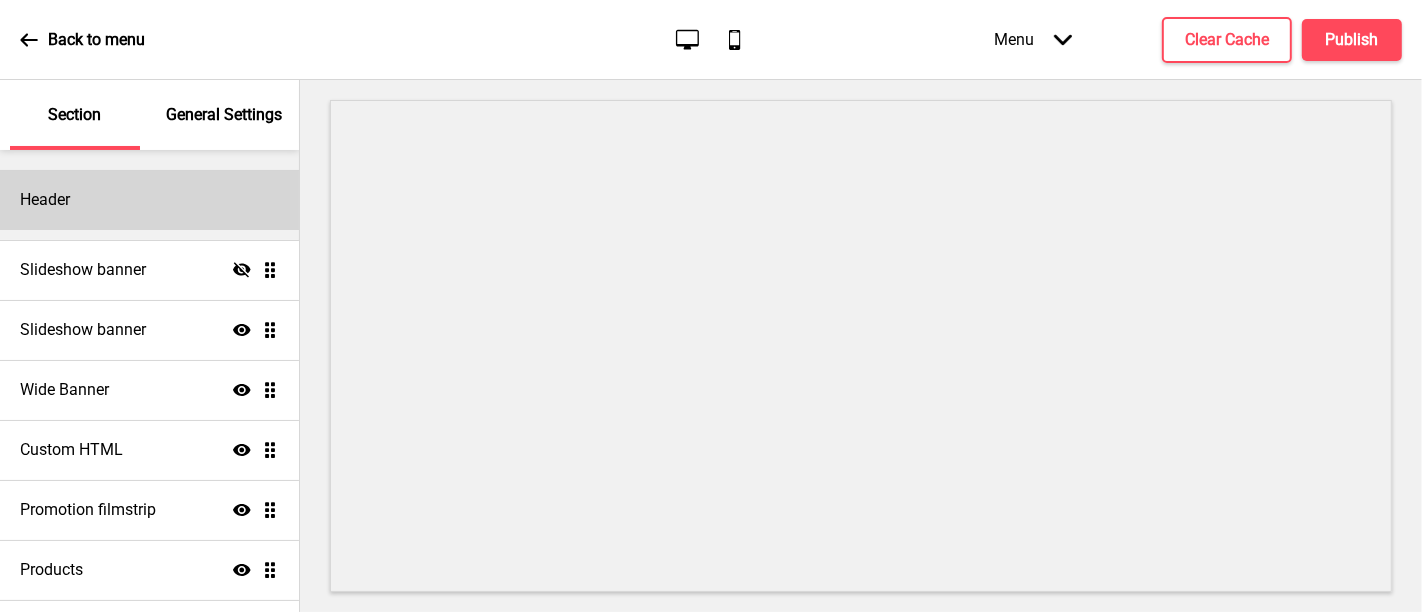 click on "Header" at bounding box center [149, 200] 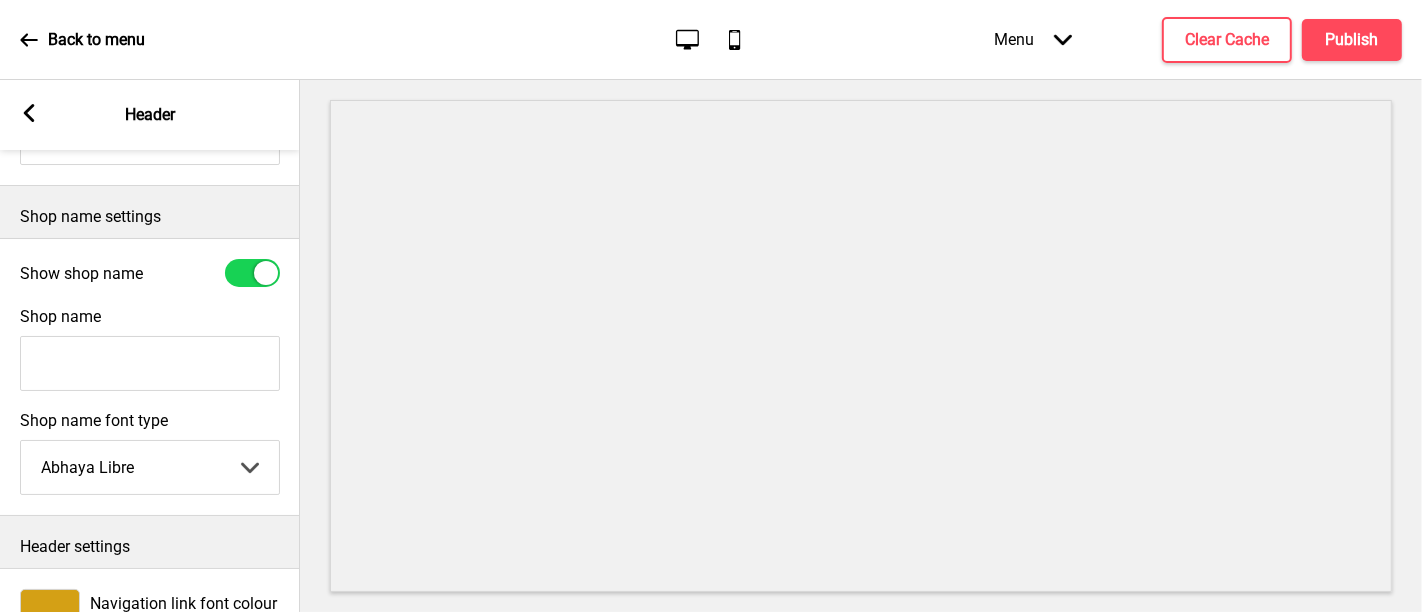 click at bounding box center (252, 273) 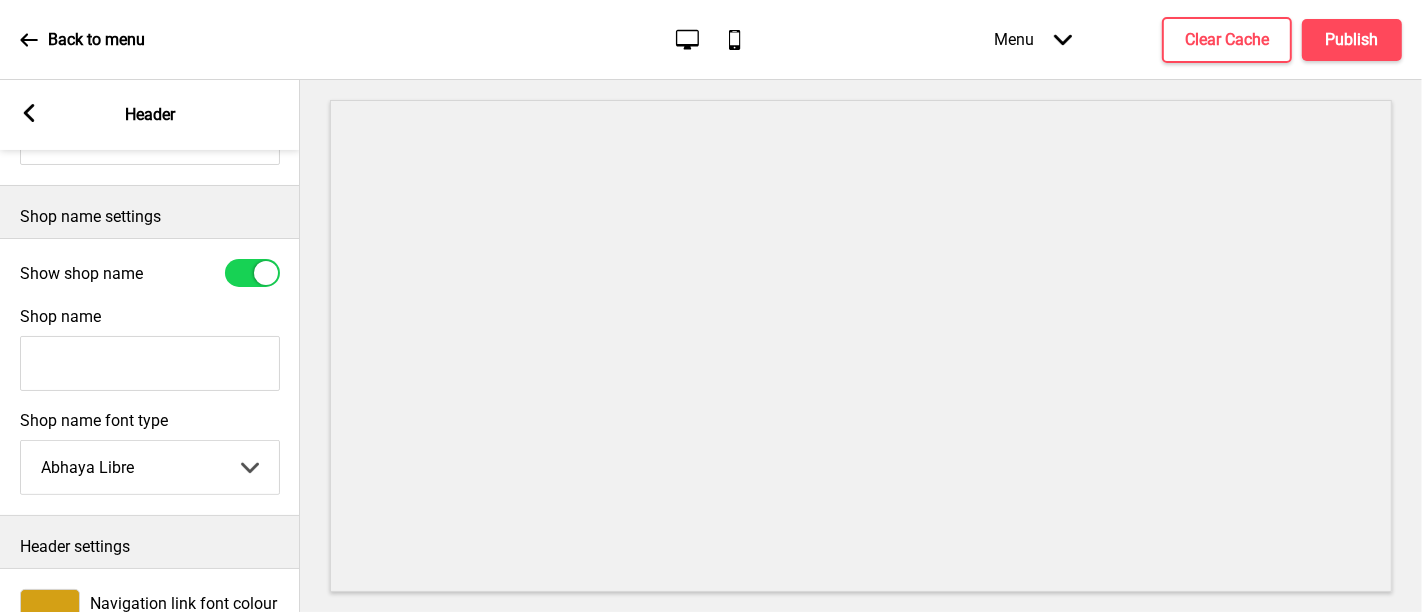 checkbox on "false" 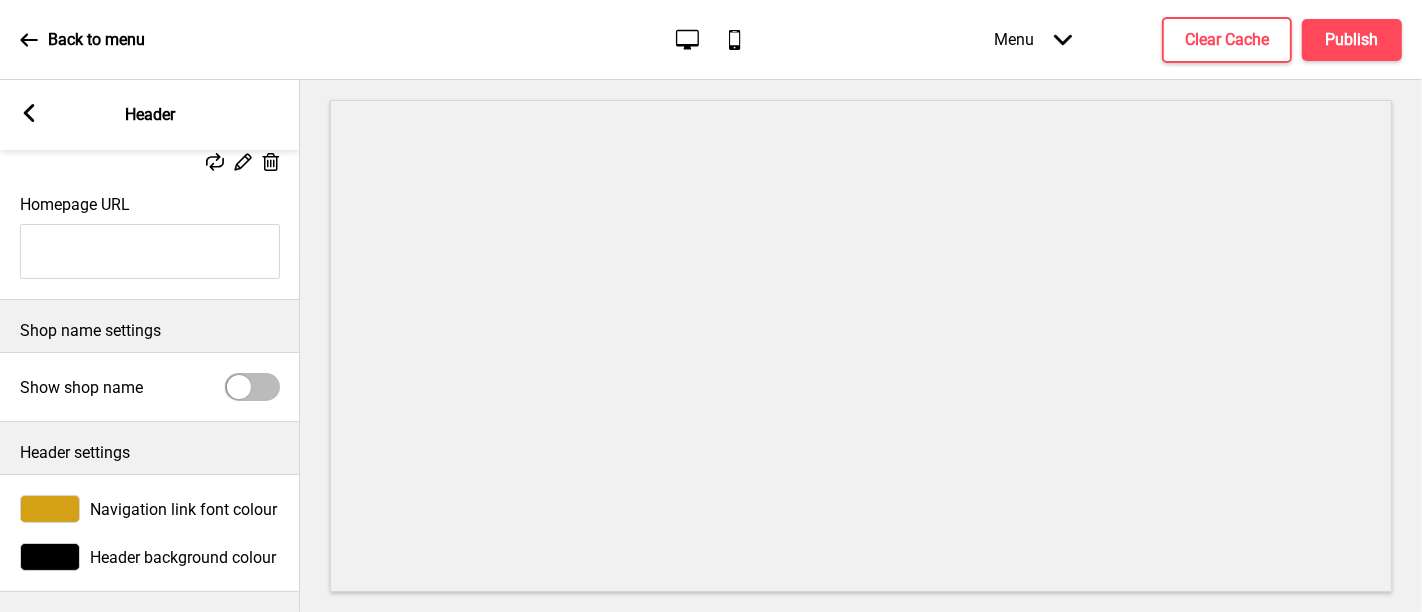 scroll, scrollTop: 333, scrollLeft: 0, axis: vertical 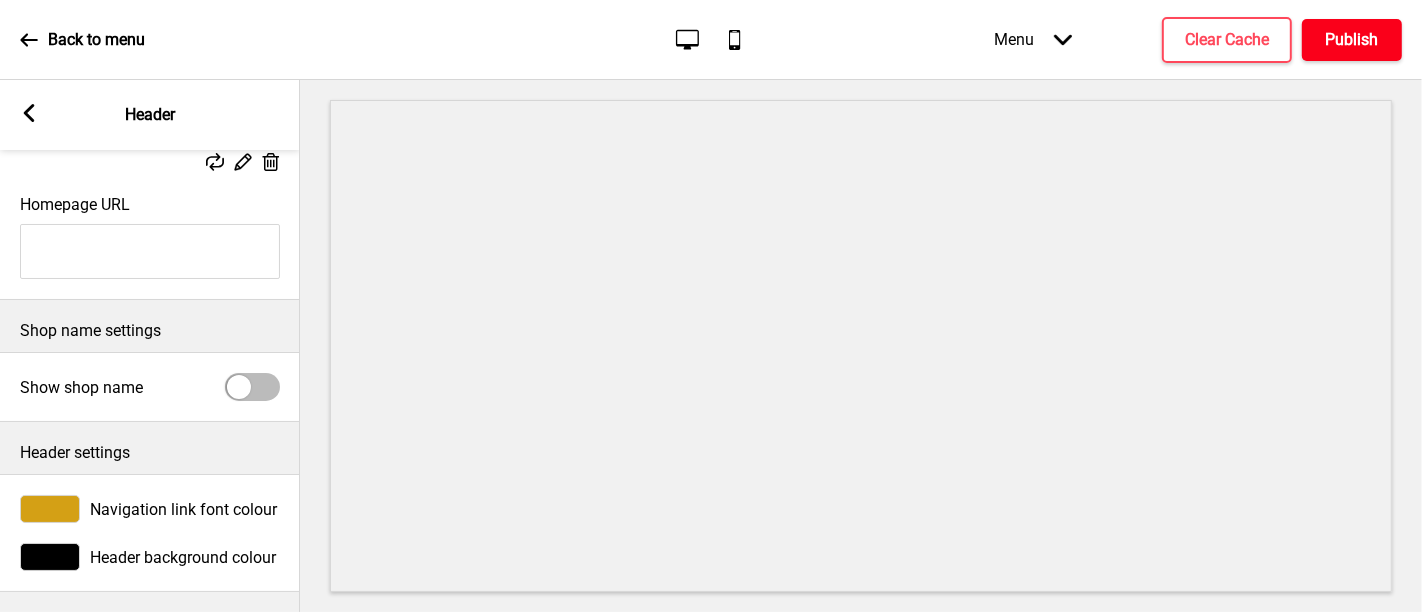 click on "Publish" at bounding box center [1352, 40] 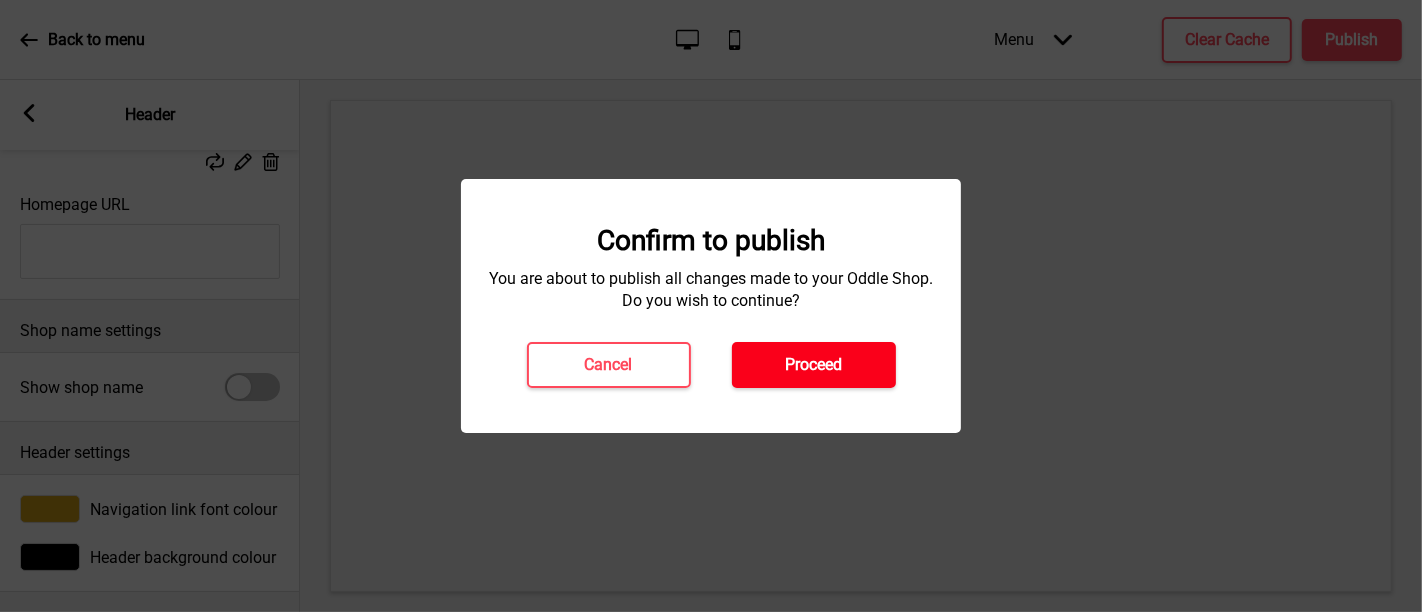 click on "Proceed" at bounding box center [813, 365] 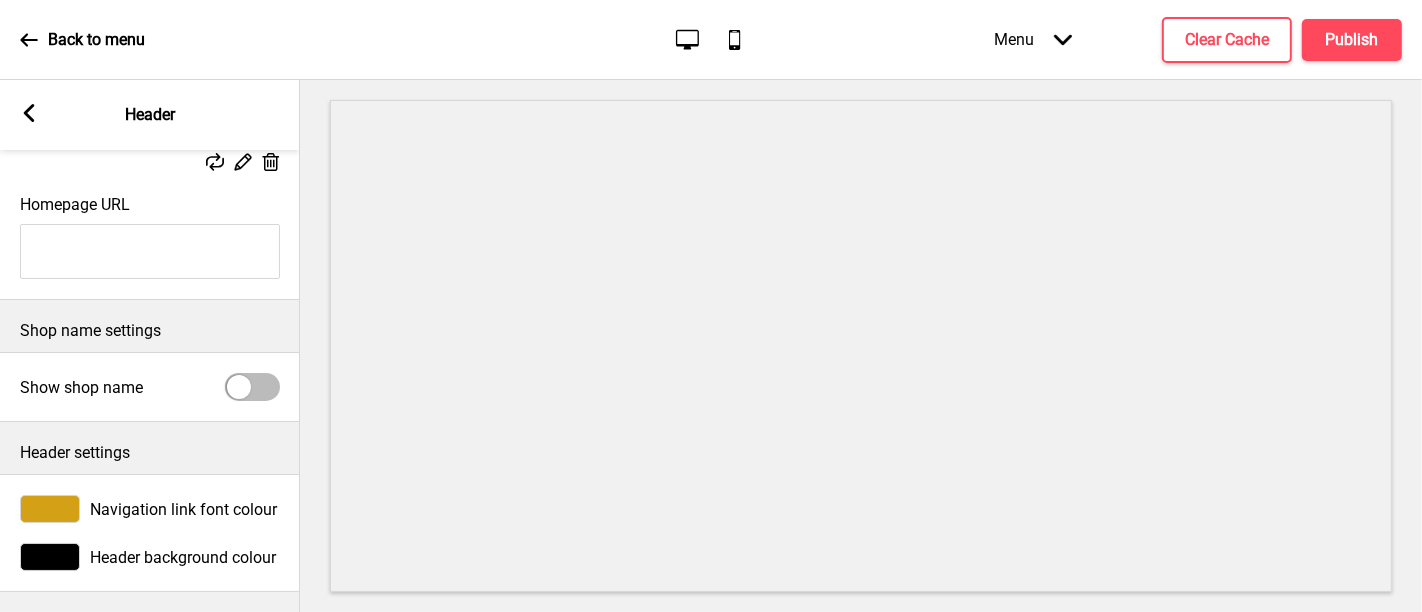 click 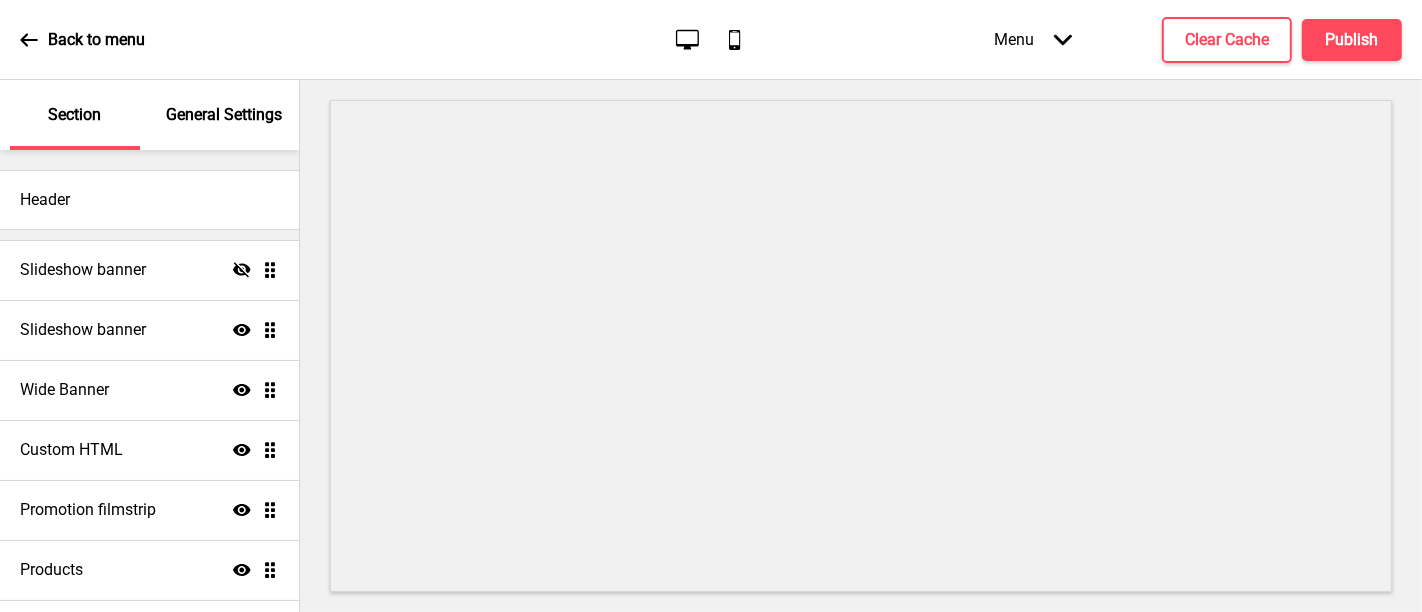 scroll, scrollTop: 350, scrollLeft: 0, axis: vertical 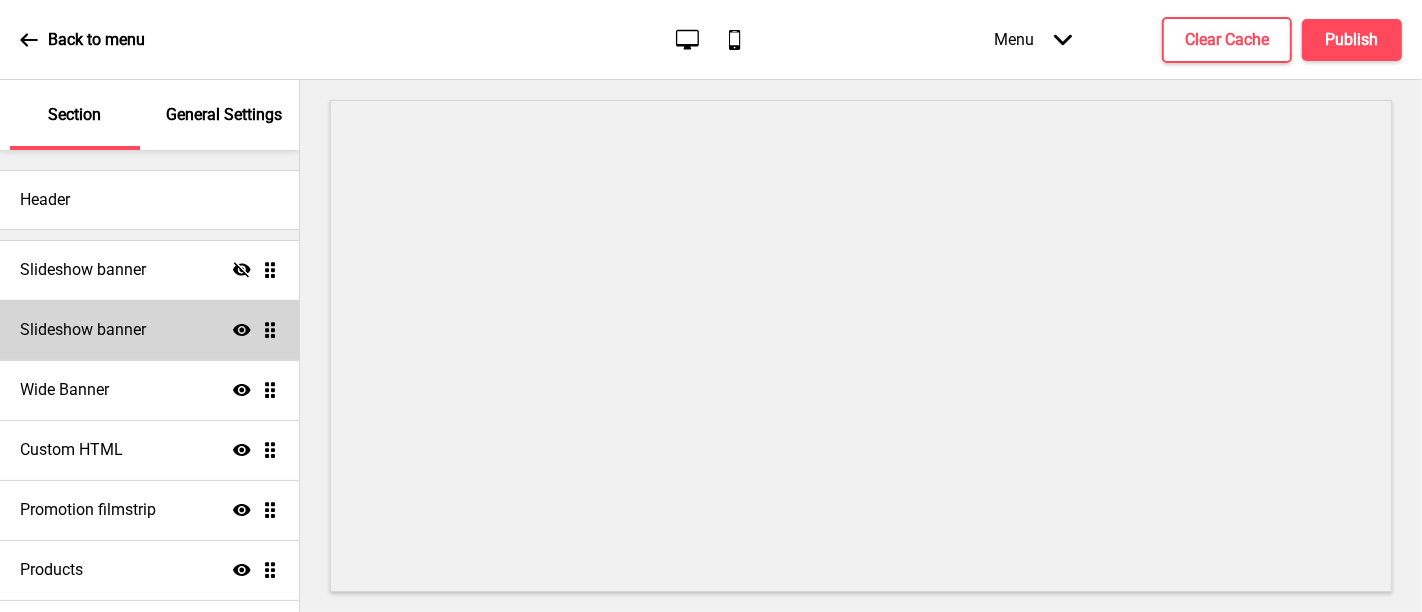 click on "Slideshow banner Show Drag" at bounding box center (149, 330) 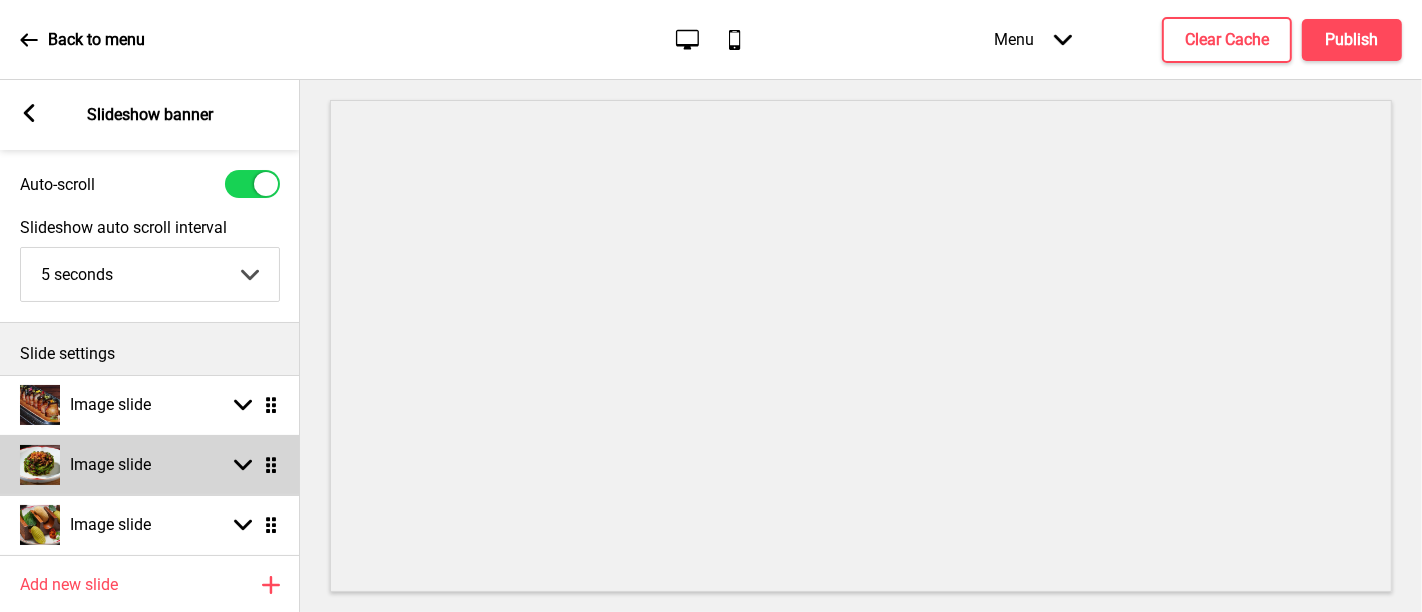 scroll, scrollTop: 208, scrollLeft: 0, axis: vertical 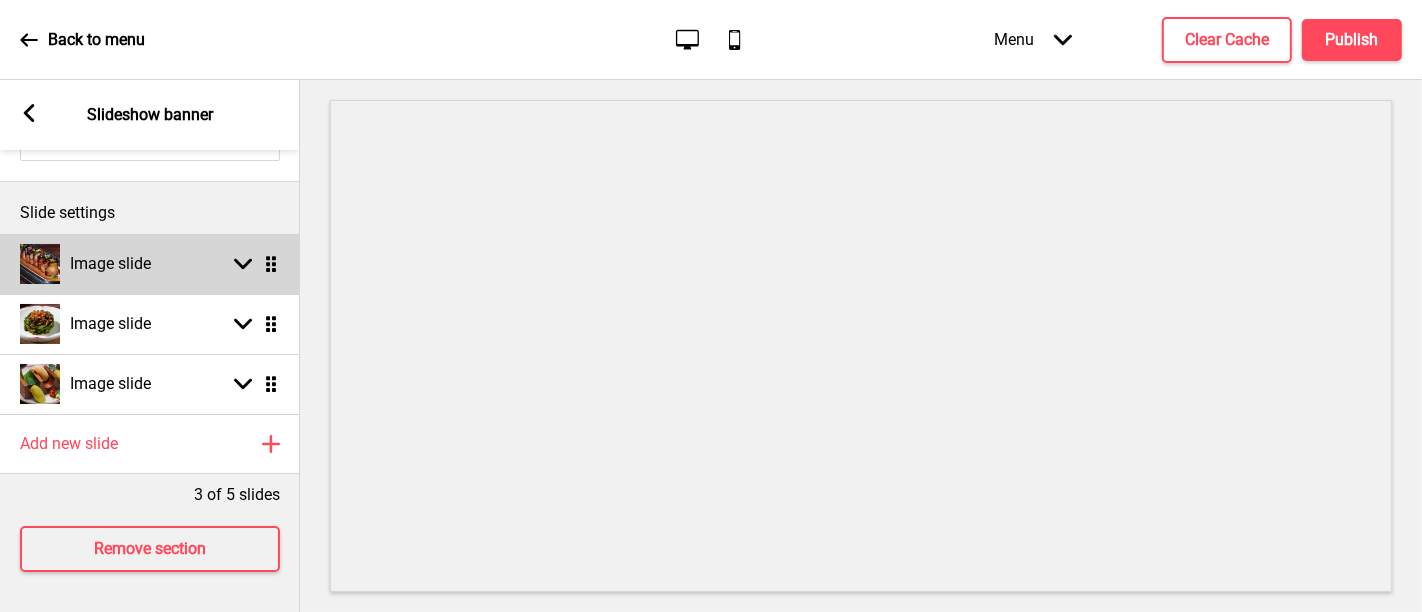 click 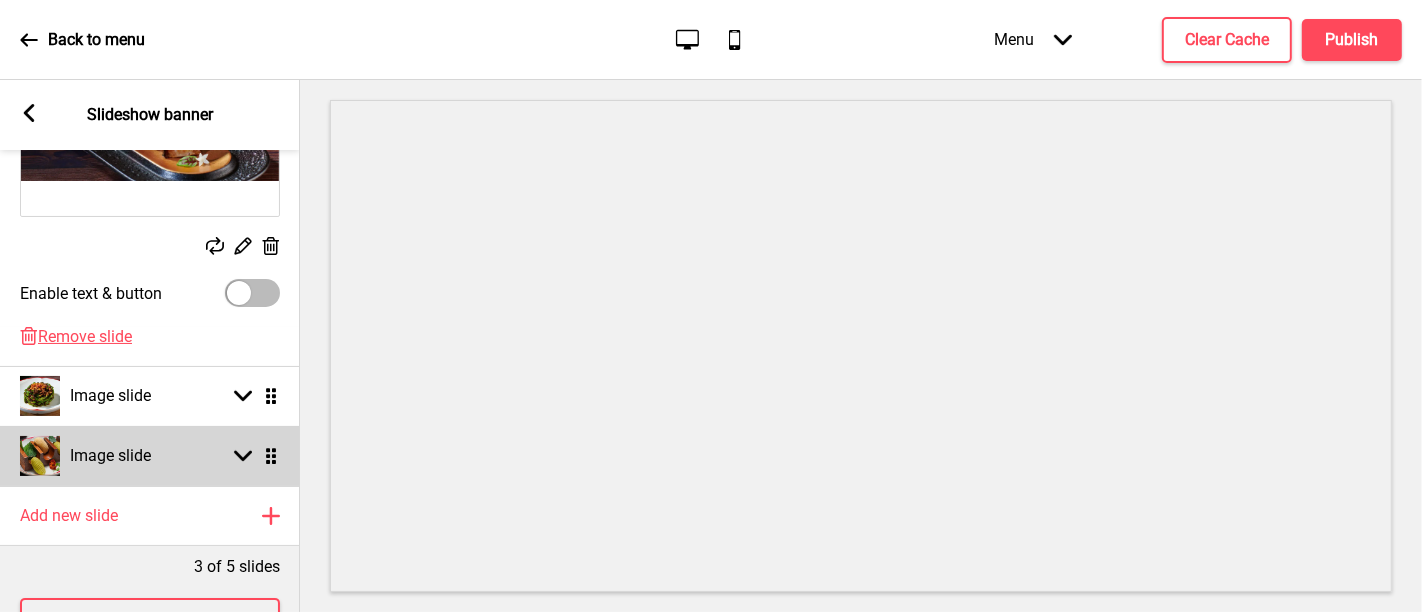 scroll, scrollTop: 557, scrollLeft: 0, axis: vertical 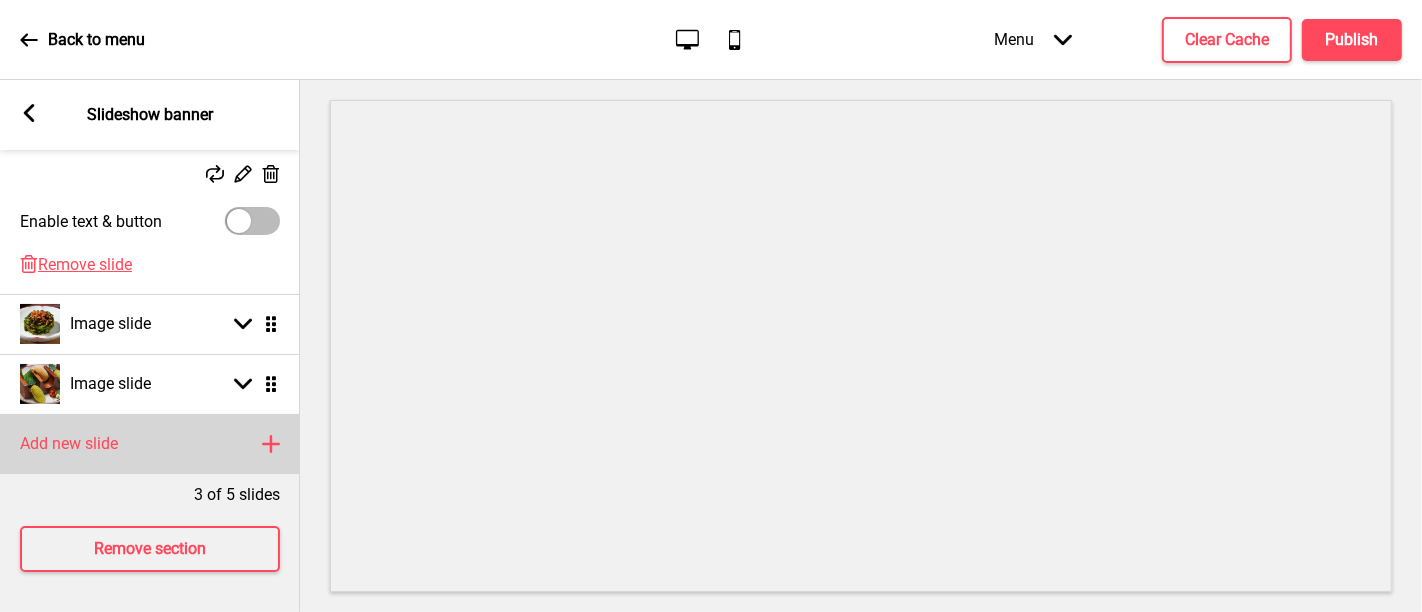 drag, startPoint x: 173, startPoint y: 416, endPoint x: 270, endPoint y: 387, distance: 101.24229 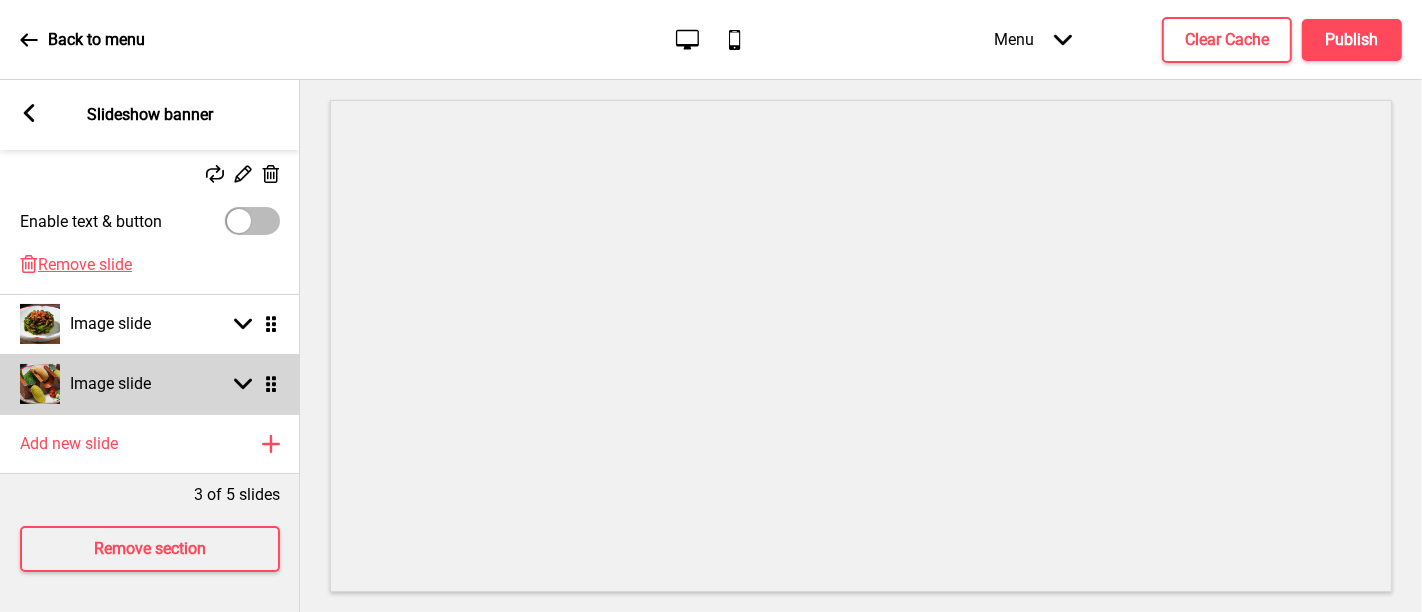 click on "Add new slide Plus" at bounding box center (150, 444) 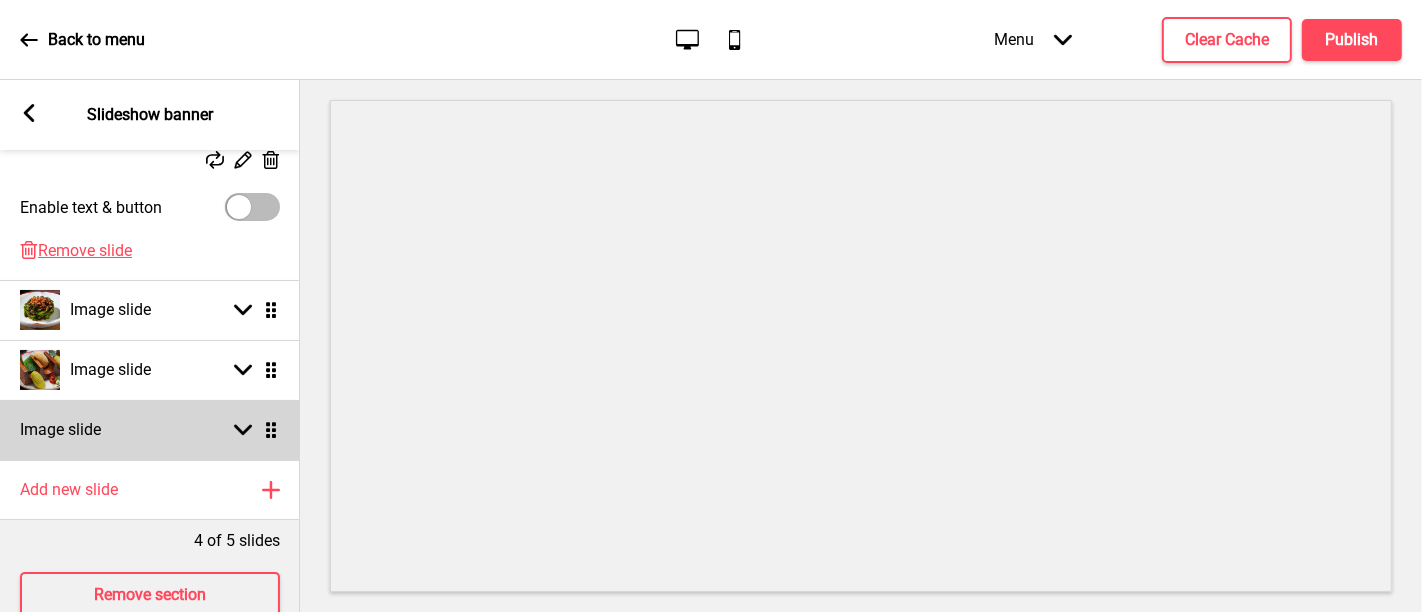 click on "Image slide Arrow down Drag" at bounding box center (150, 430) 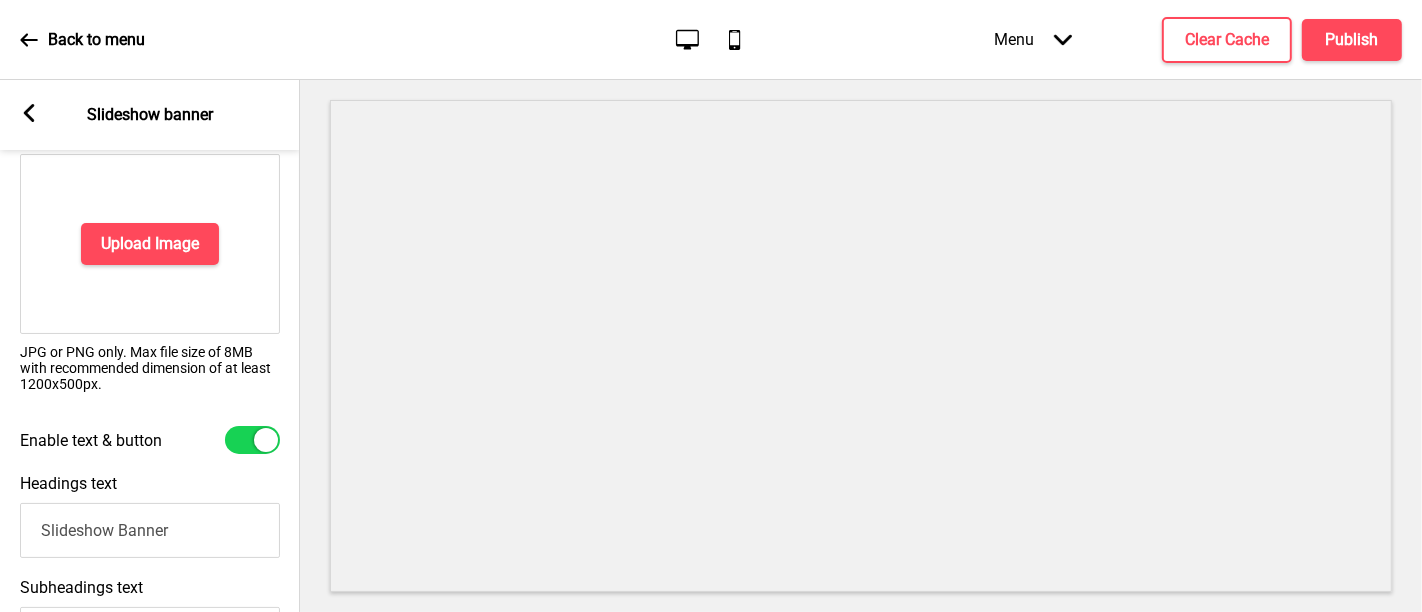 scroll, scrollTop: 602, scrollLeft: 0, axis: vertical 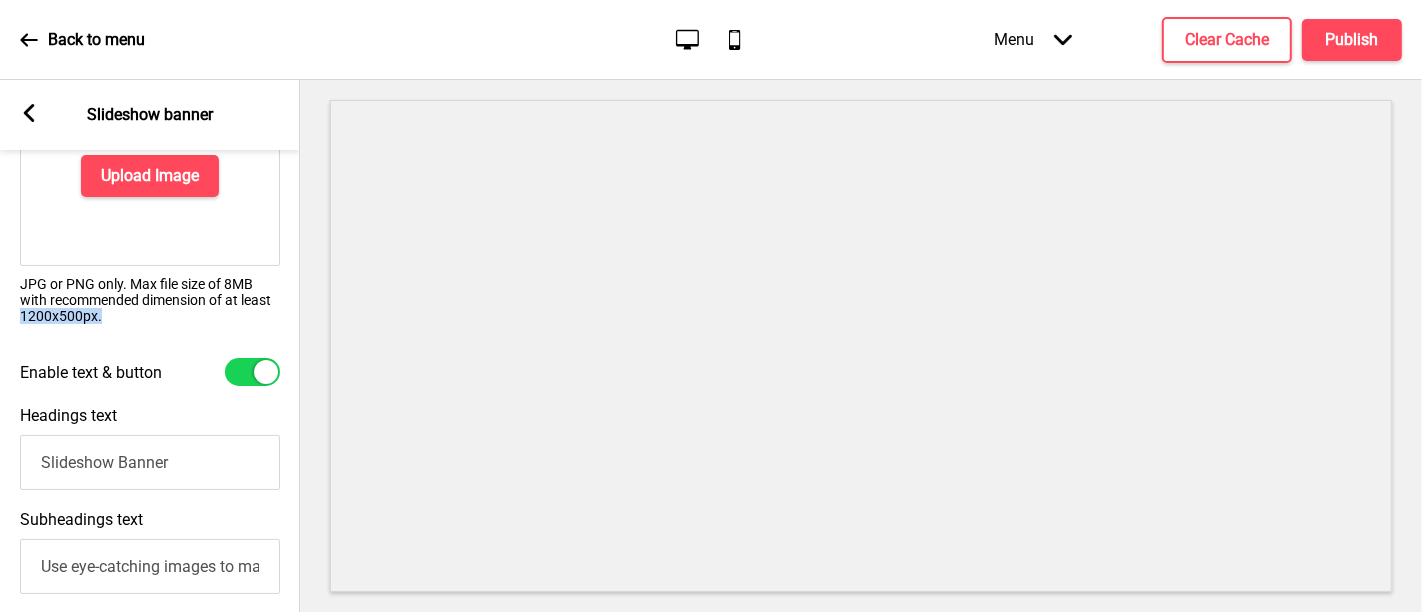 drag, startPoint x: 16, startPoint y: 313, endPoint x: 128, endPoint y: 319, distance: 112.1606 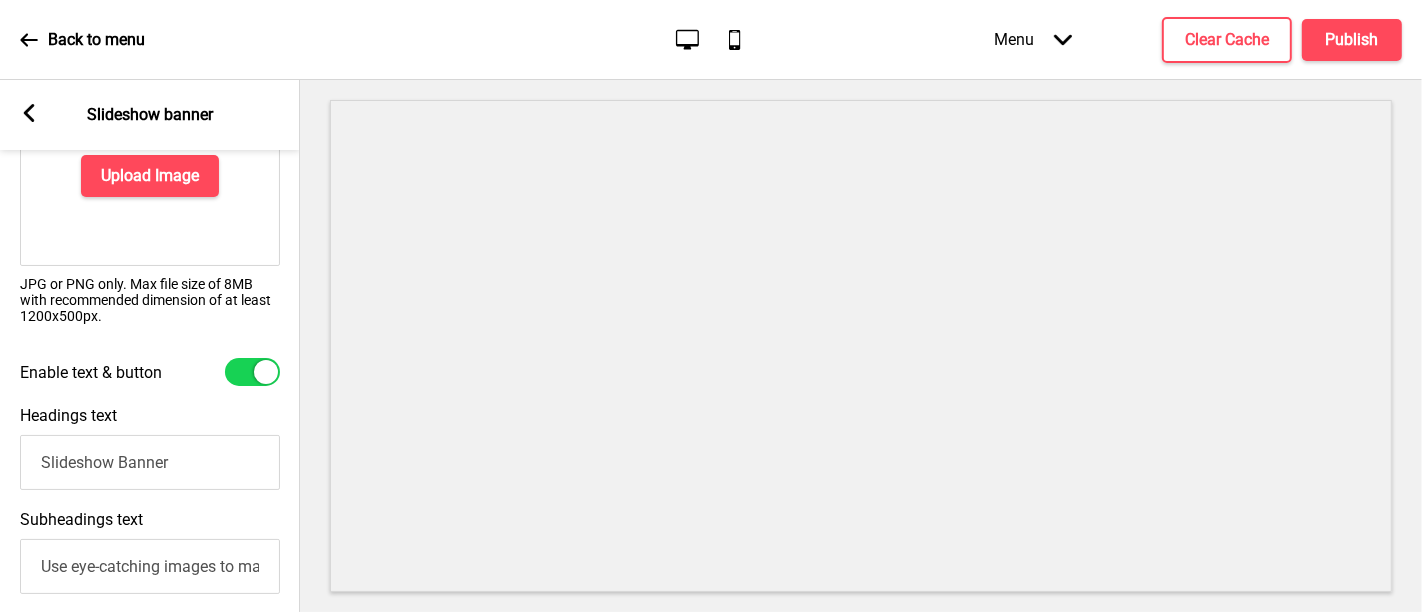 click 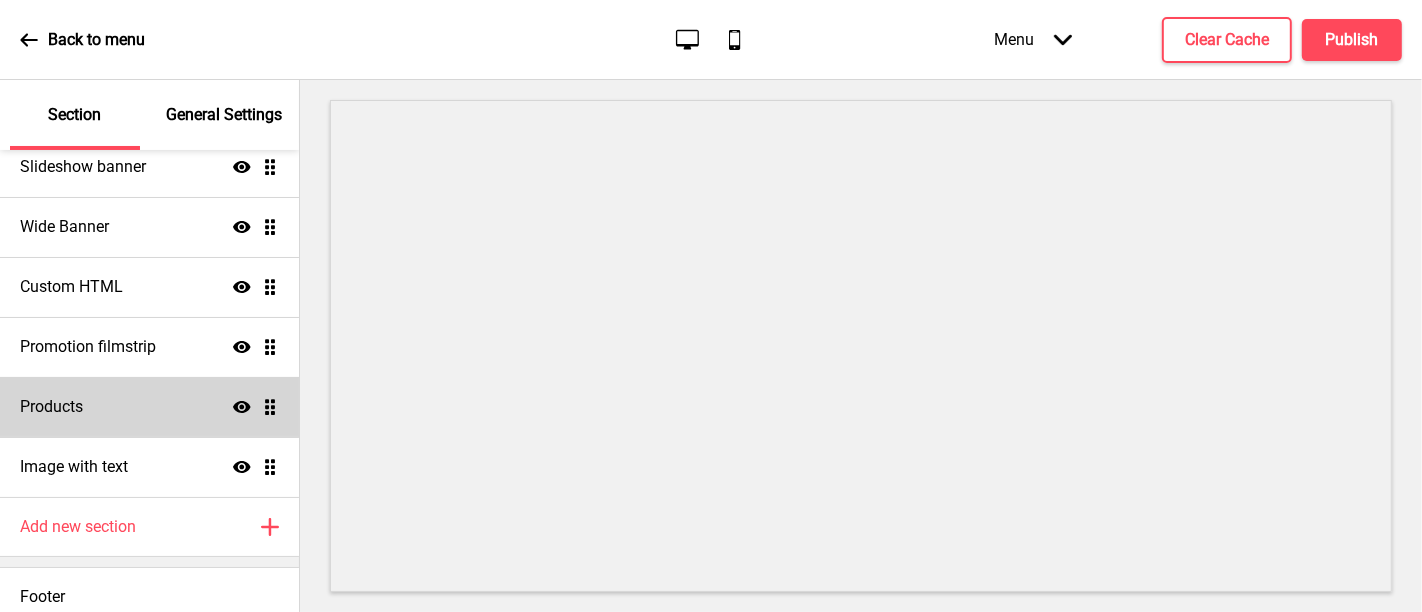 scroll, scrollTop: 177, scrollLeft: 0, axis: vertical 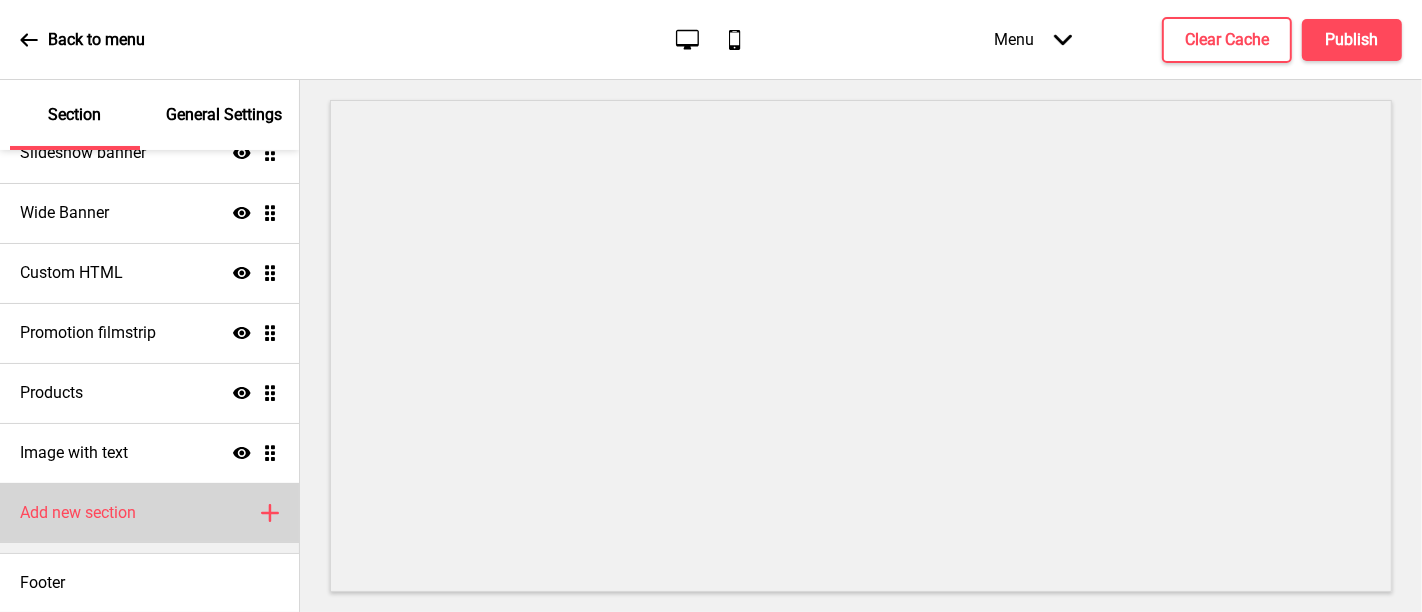 click on "Add new section" at bounding box center (78, 513) 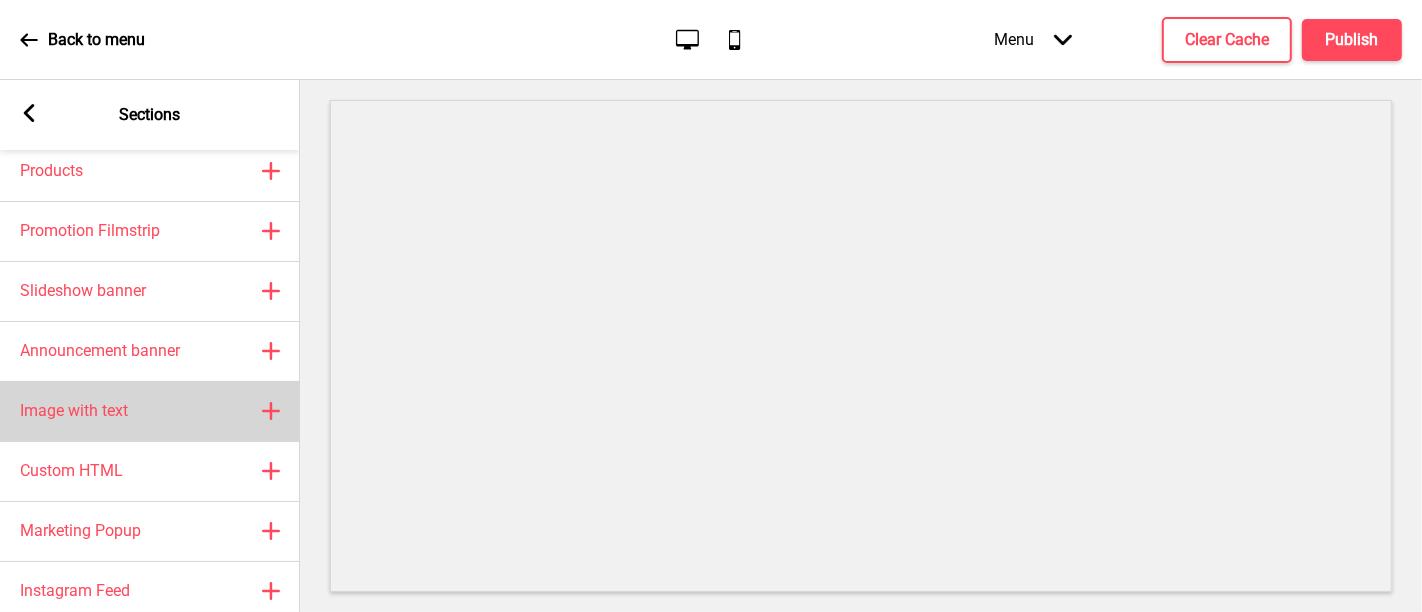 scroll, scrollTop: 111, scrollLeft: 0, axis: vertical 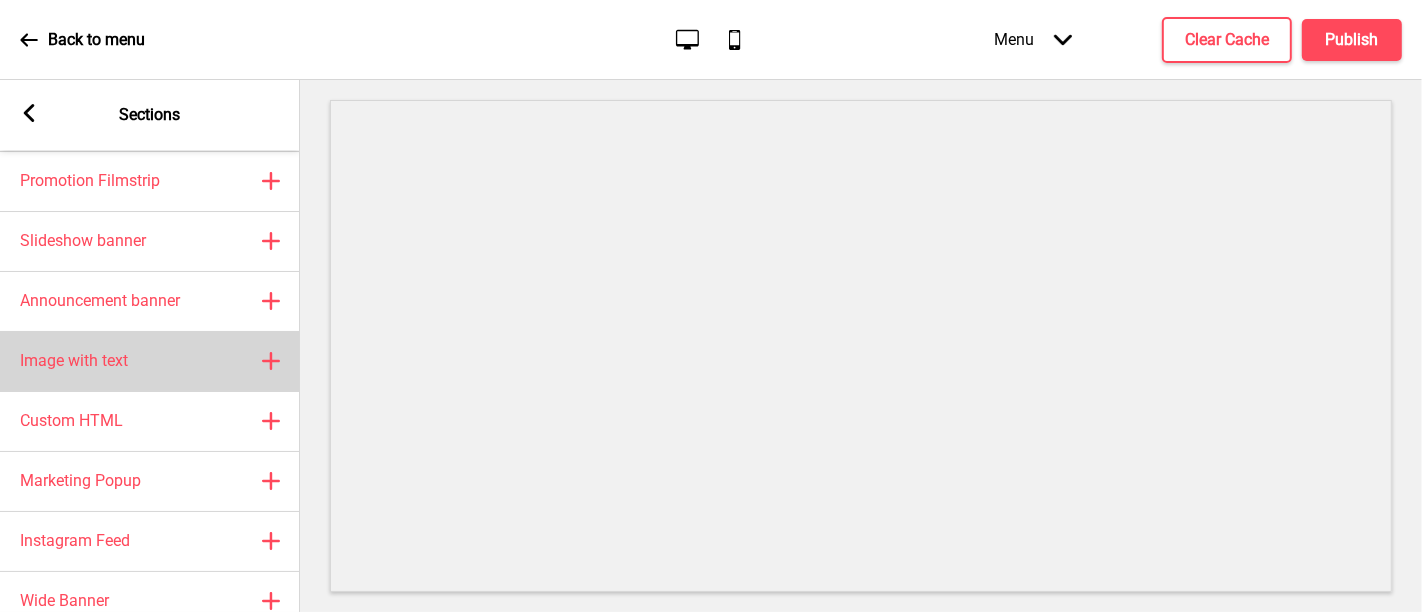 click on "Image with text Plus" at bounding box center (150, 361) 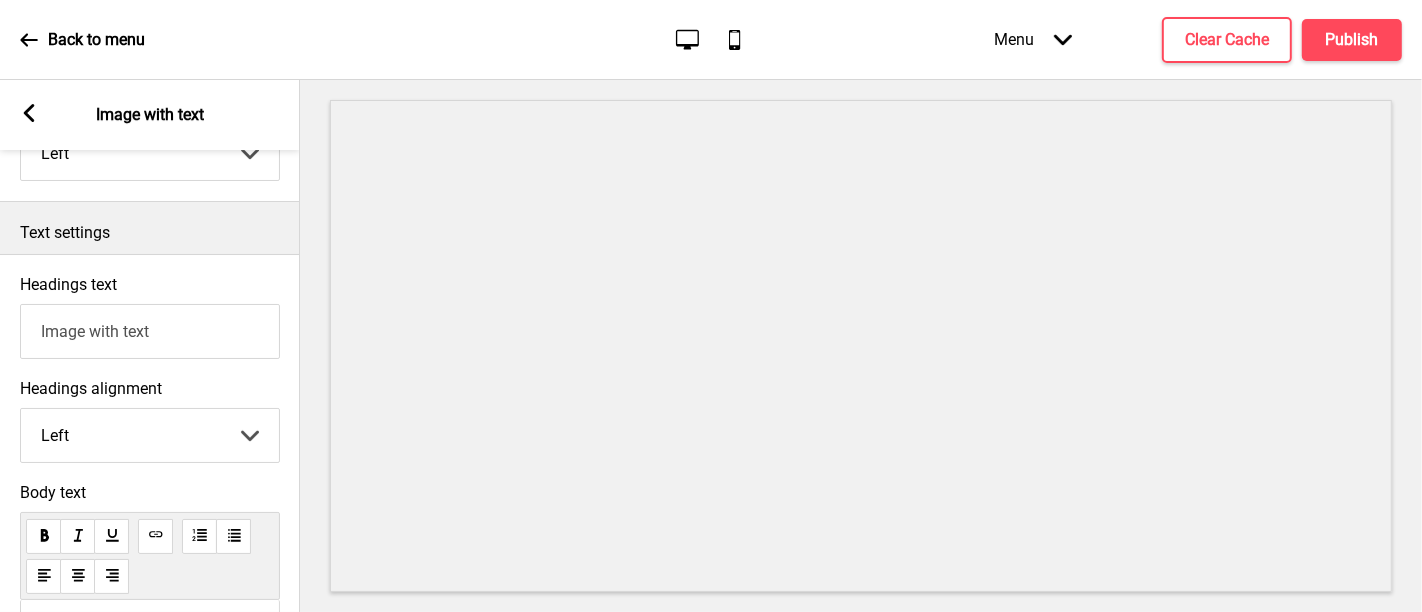 scroll, scrollTop: 666, scrollLeft: 0, axis: vertical 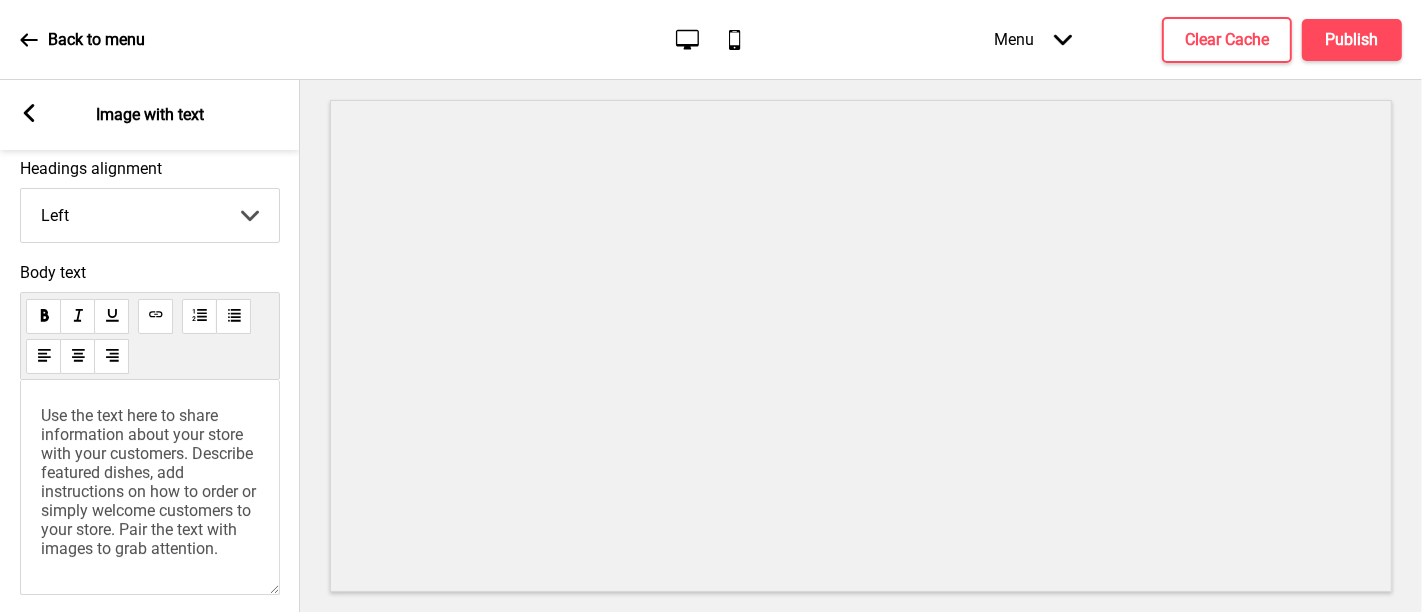 click 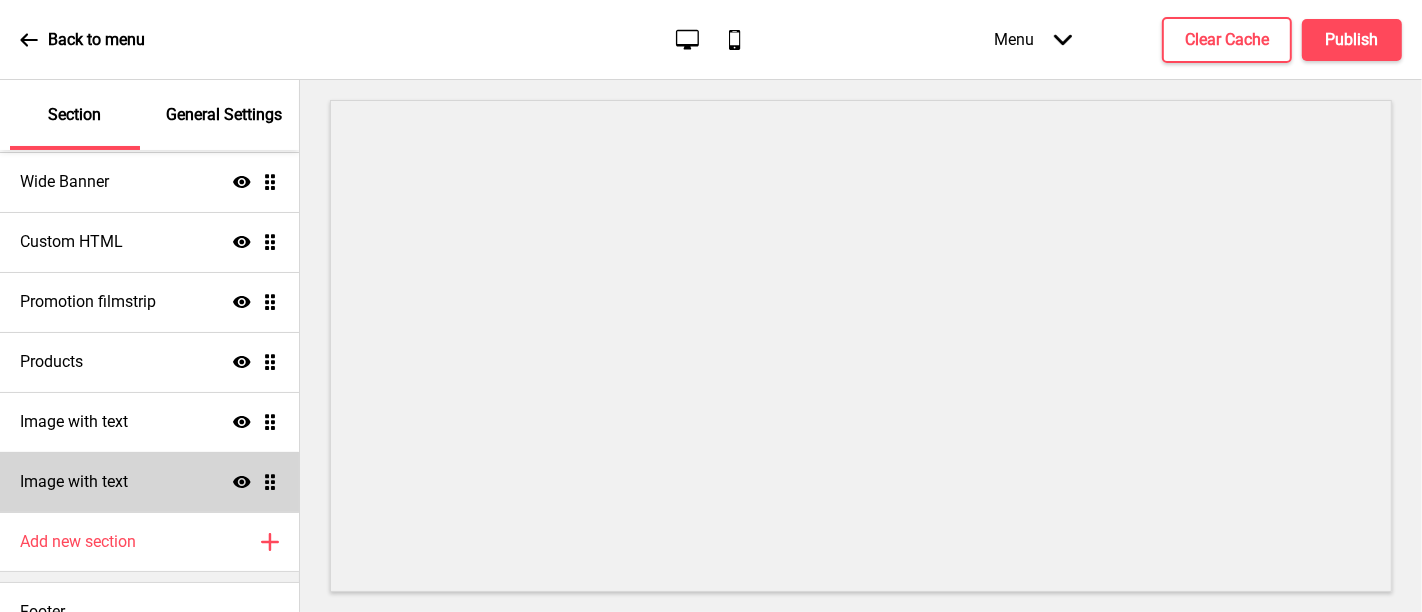 scroll, scrollTop: 237, scrollLeft: 0, axis: vertical 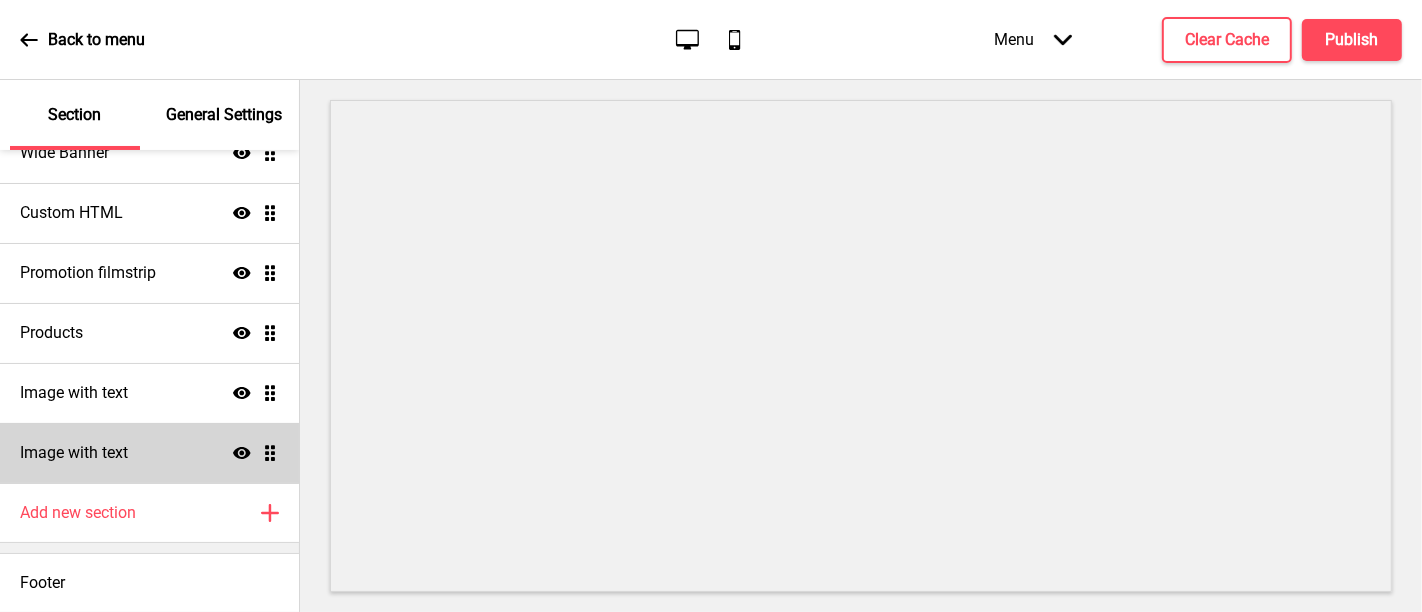 click on "Image with text Show Drag" at bounding box center [149, 453] 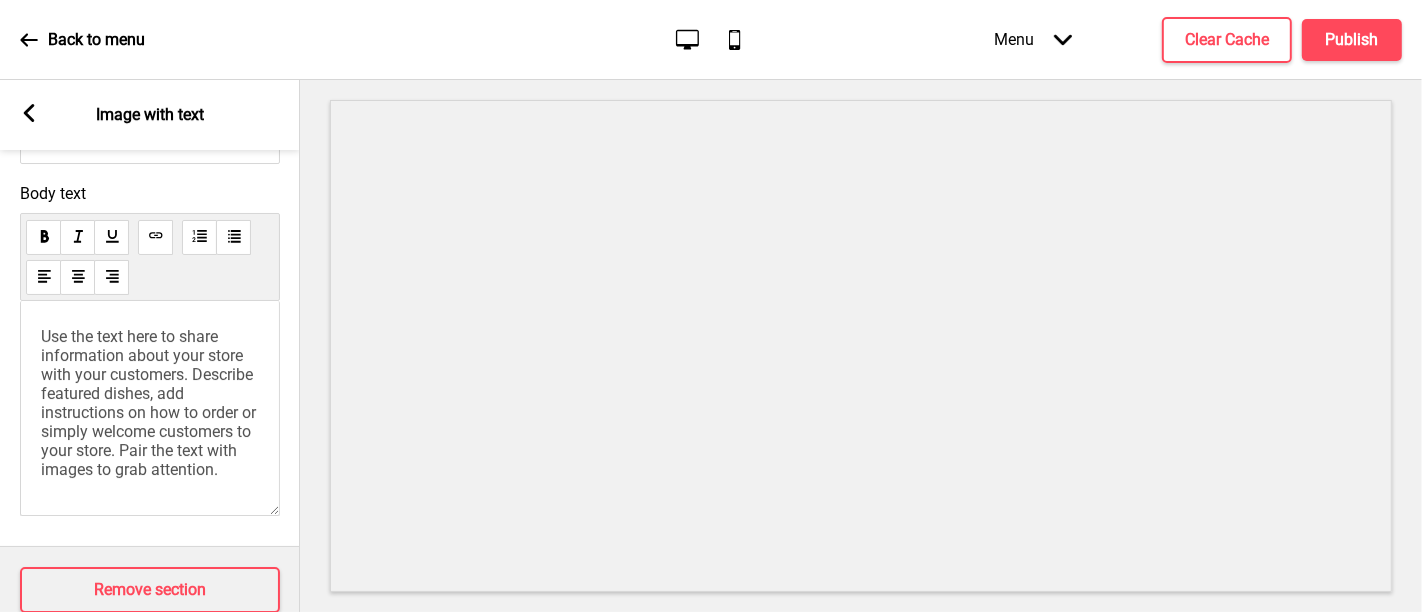 scroll, scrollTop: 801, scrollLeft: 0, axis: vertical 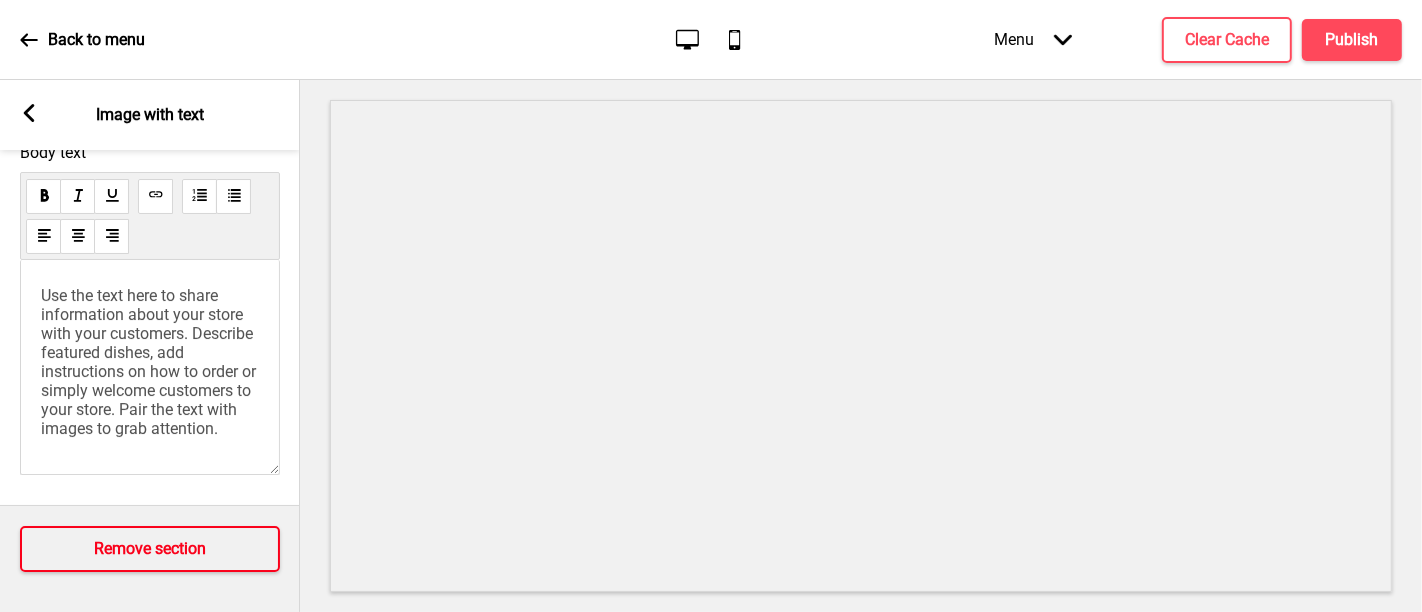 click on "Remove section" at bounding box center [150, 549] 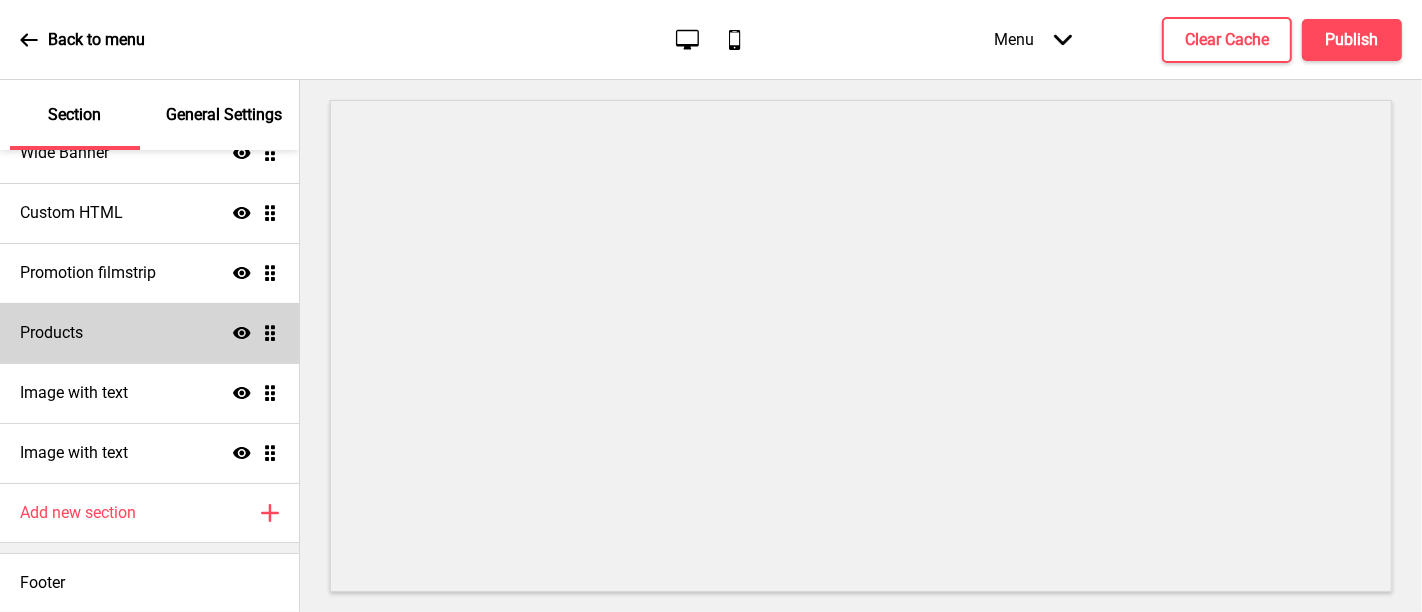 scroll, scrollTop: 177, scrollLeft: 0, axis: vertical 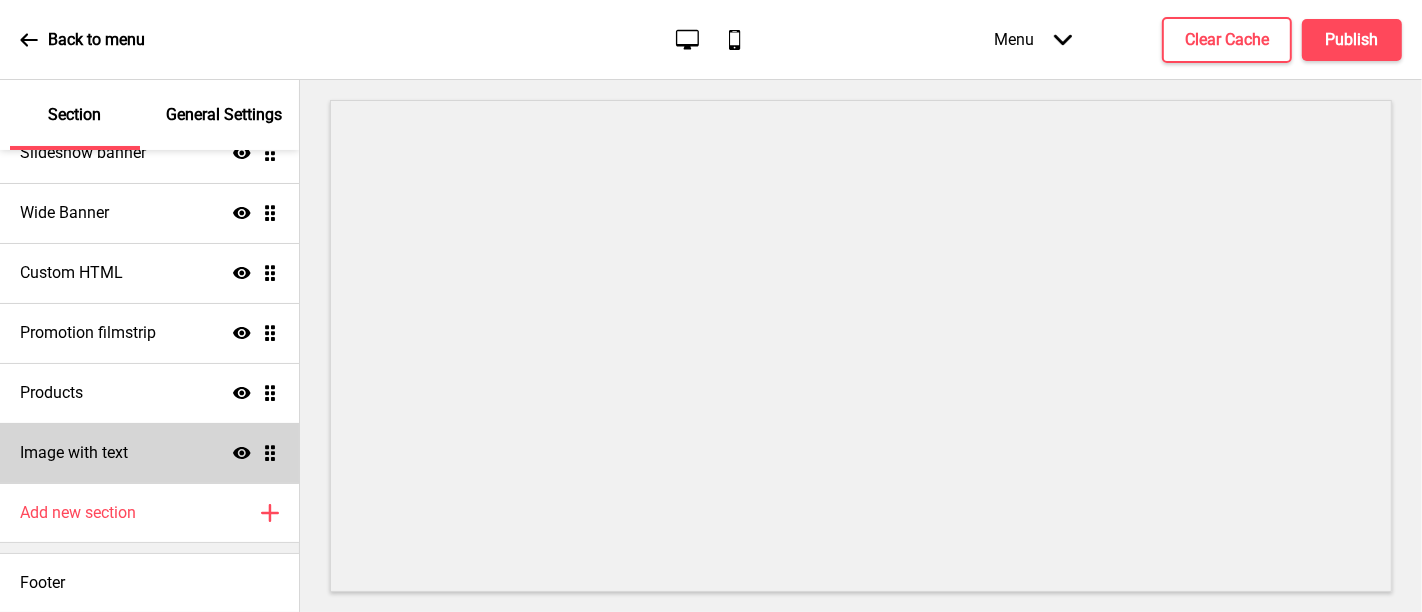 click on "Image with text Show Drag" at bounding box center (149, 453) 